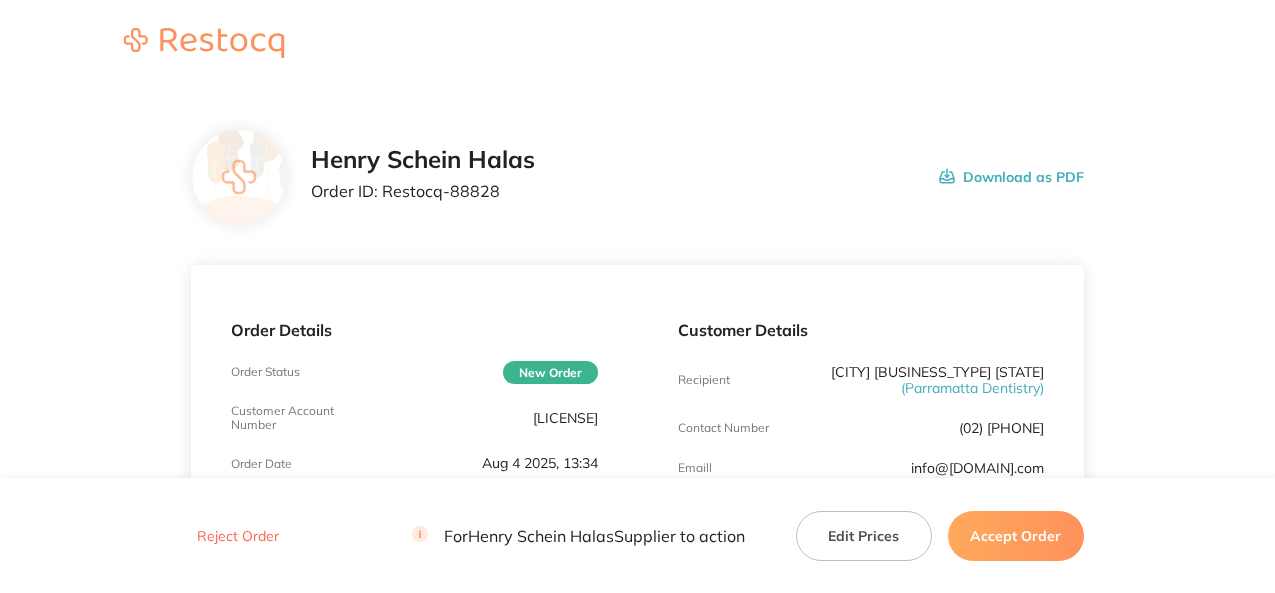 scroll, scrollTop: 0, scrollLeft: 0, axis: both 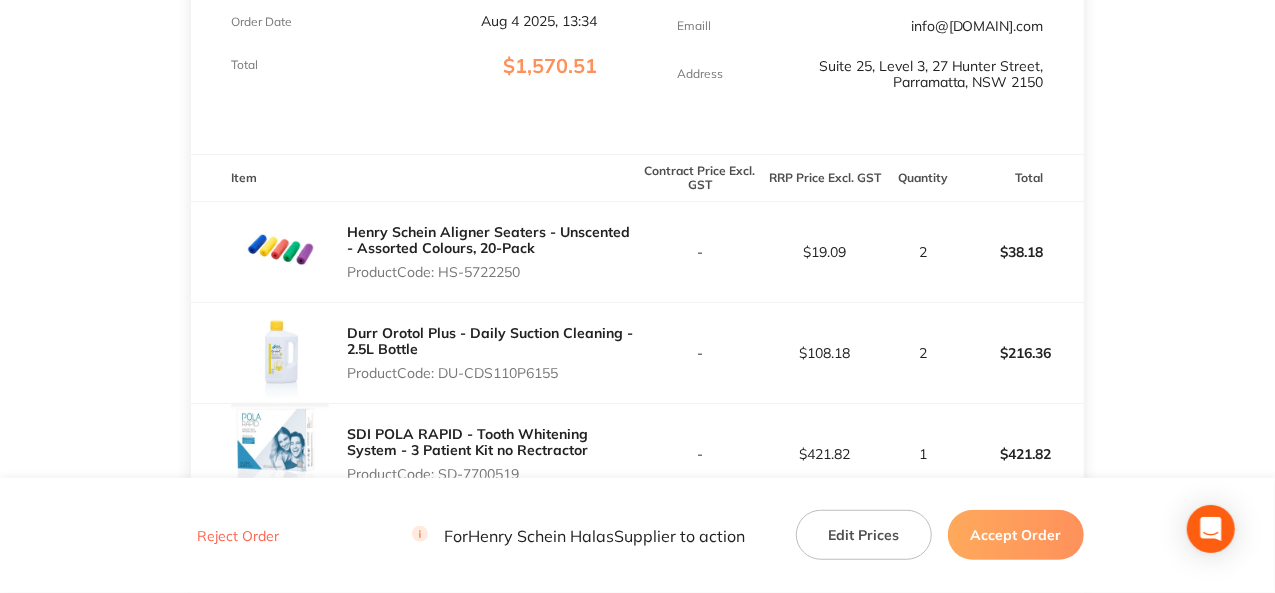 drag, startPoint x: 526, startPoint y: 269, endPoint x: 443, endPoint y: 275, distance: 83.21658 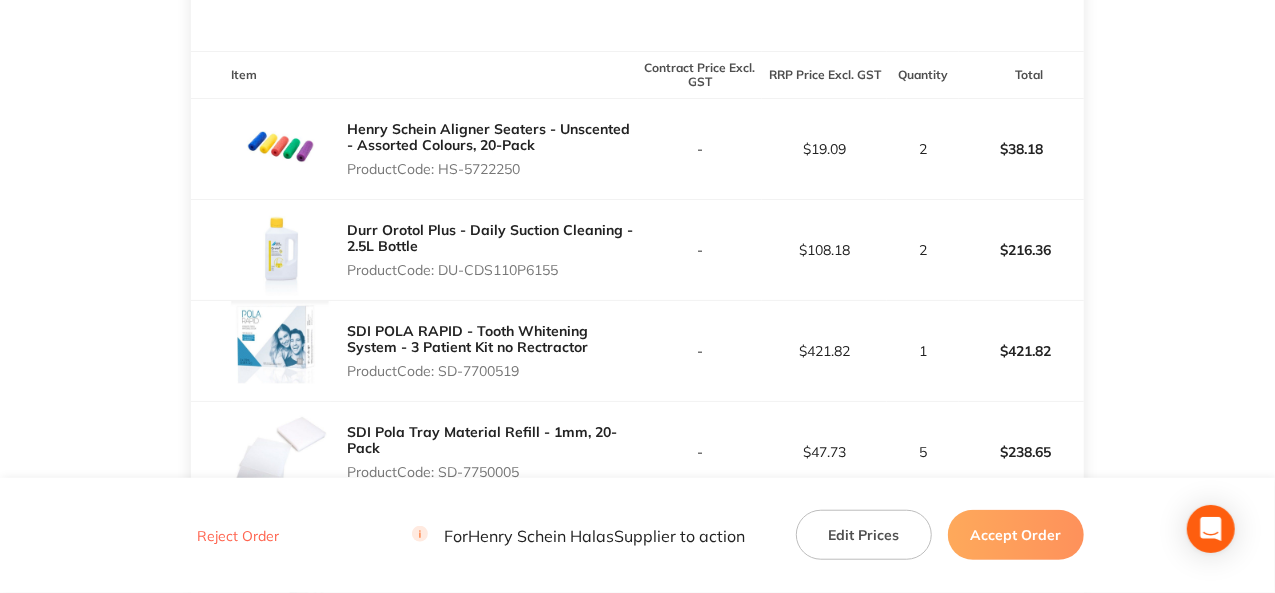 scroll, scrollTop: 642, scrollLeft: 0, axis: vertical 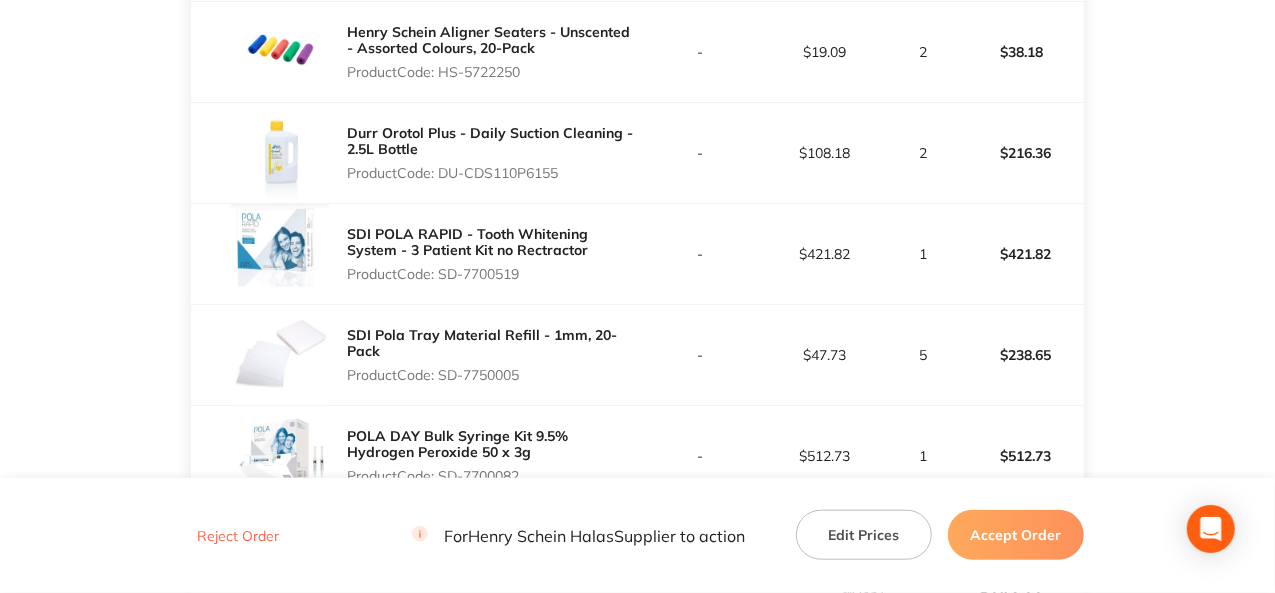 drag, startPoint x: 562, startPoint y: 175, endPoint x: 444, endPoint y: 175, distance: 118 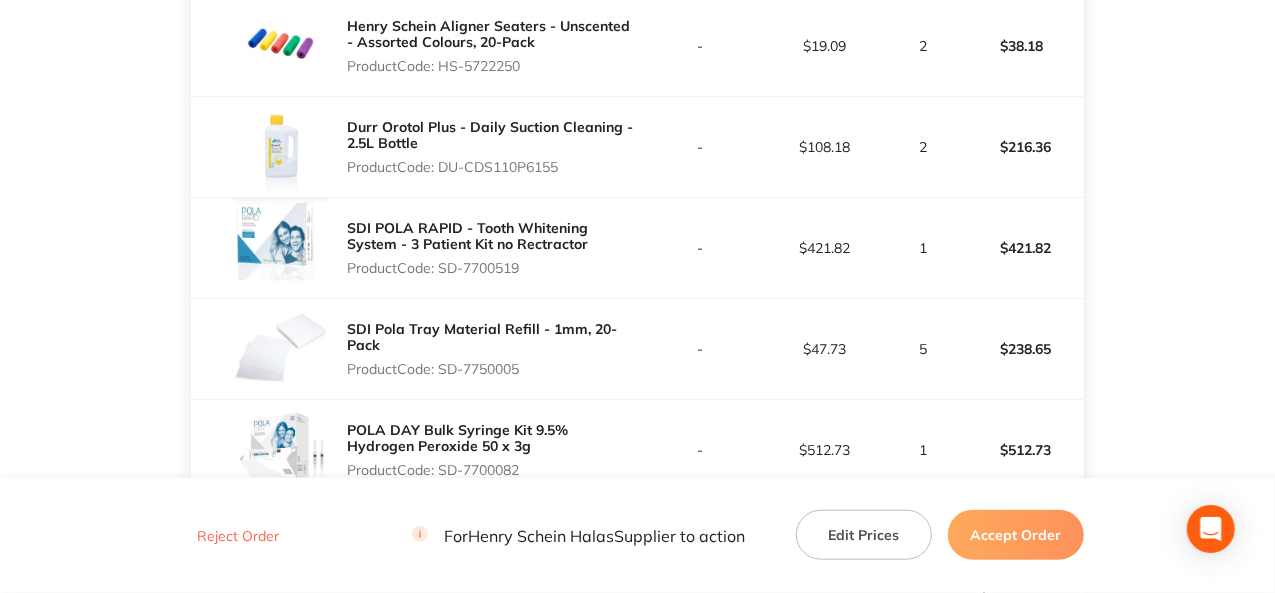 scroll, scrollTop: 742, scrollLeft: 0, axis: vertical 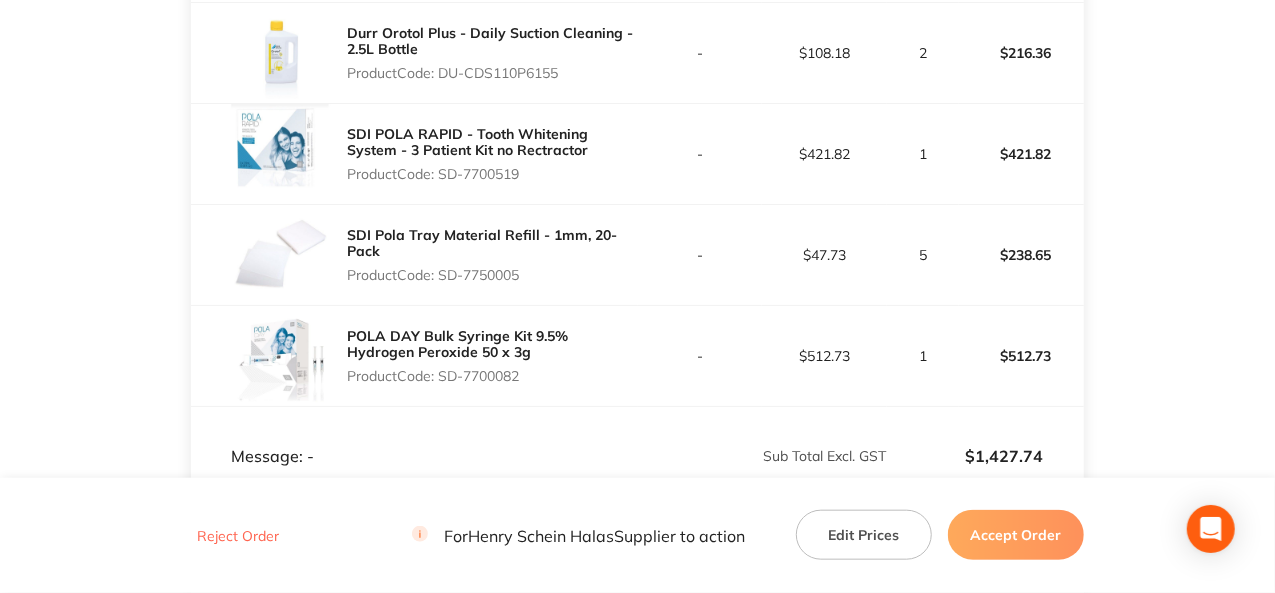 drag, startPoint x: 524, startPoint y: 373, endPoint x: 440, endPoint y: 377, distance: 84.095184 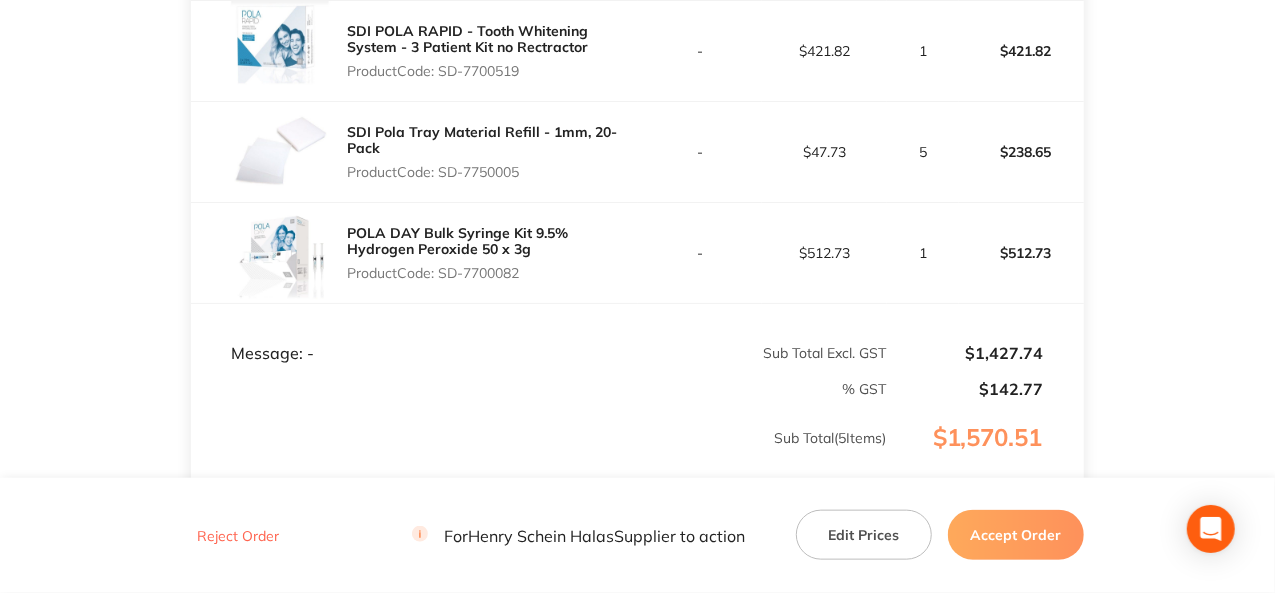 scroll, scrollTop: 942, scrollLeft: 0, axis: vertical 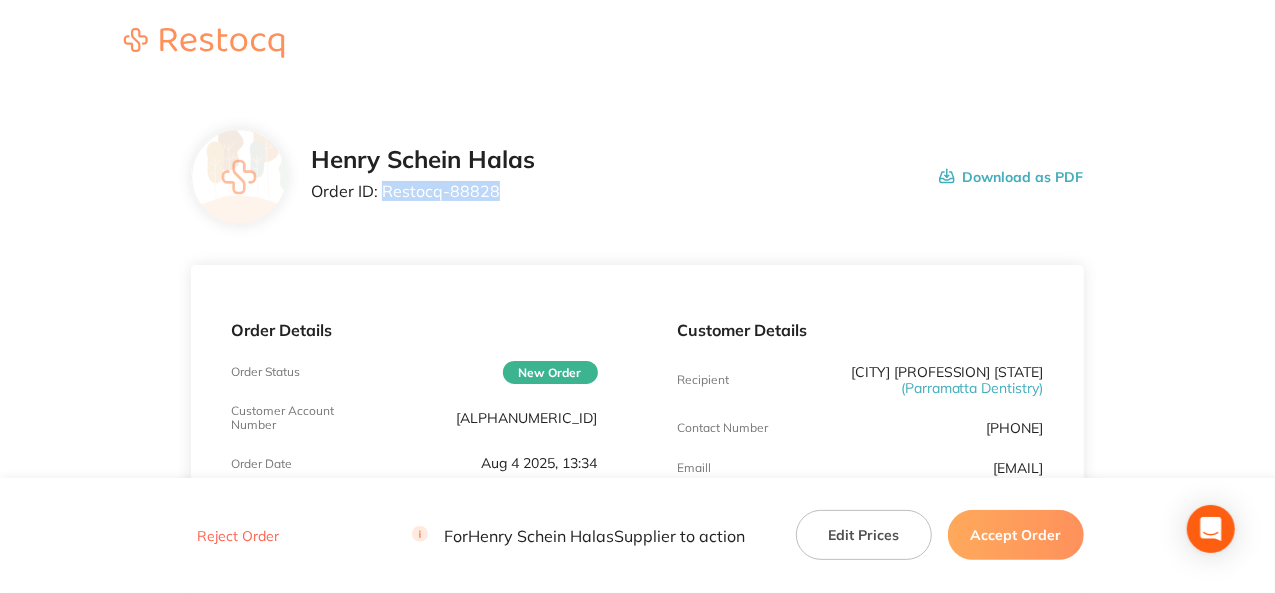 drag, startPoint x: 496, startPoint y: 189, endPoint x: 382, endPoint y: 190, distance: 114.00439 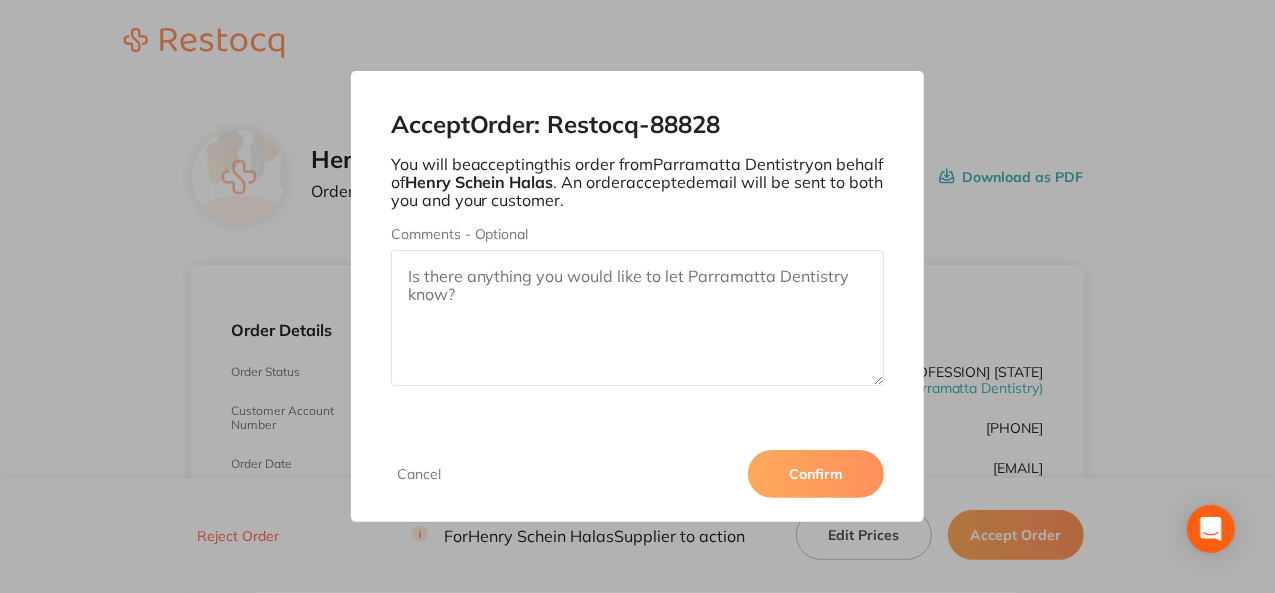 click on "Confirm" at bounding box center (816, 474) 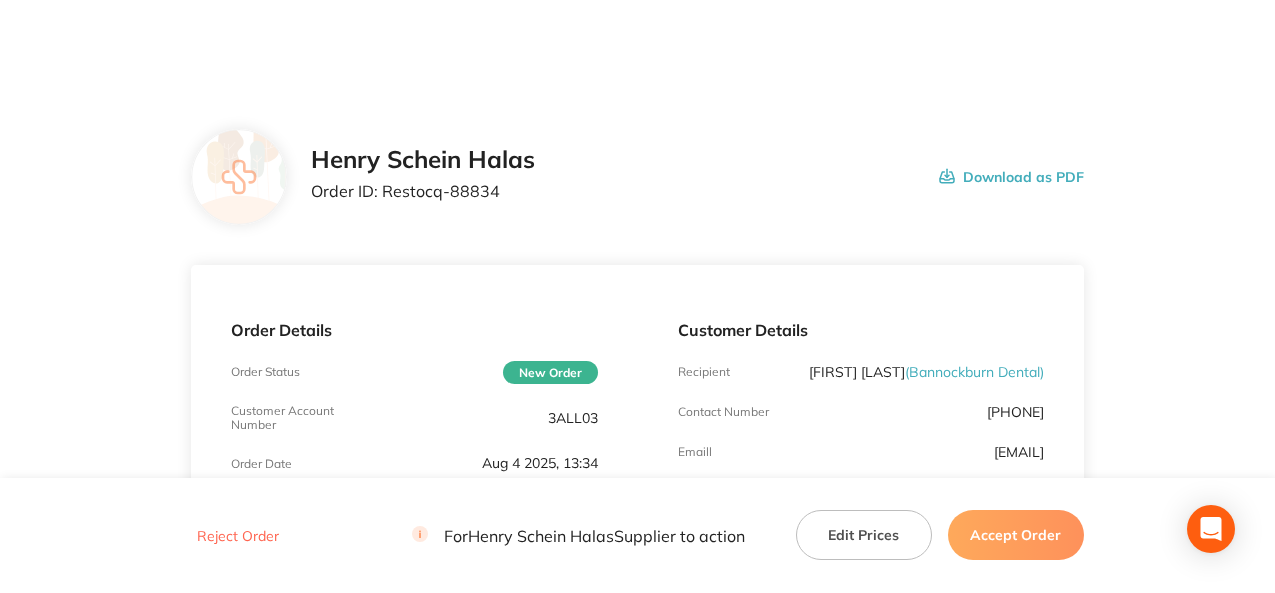 scroll, scrollTop: 0, scrollLeft: 0, axis: both 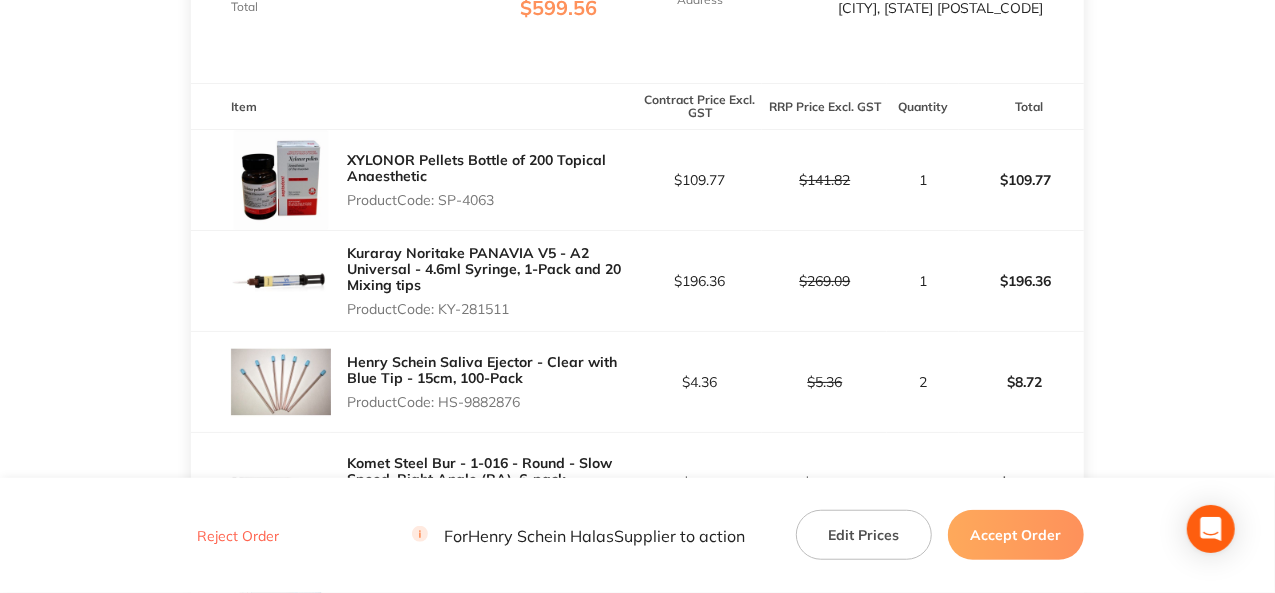 drag, startPoint x: 502, startPoint y: 201, endPoint x: 443, endPoint y: 202, distance: 59.008472 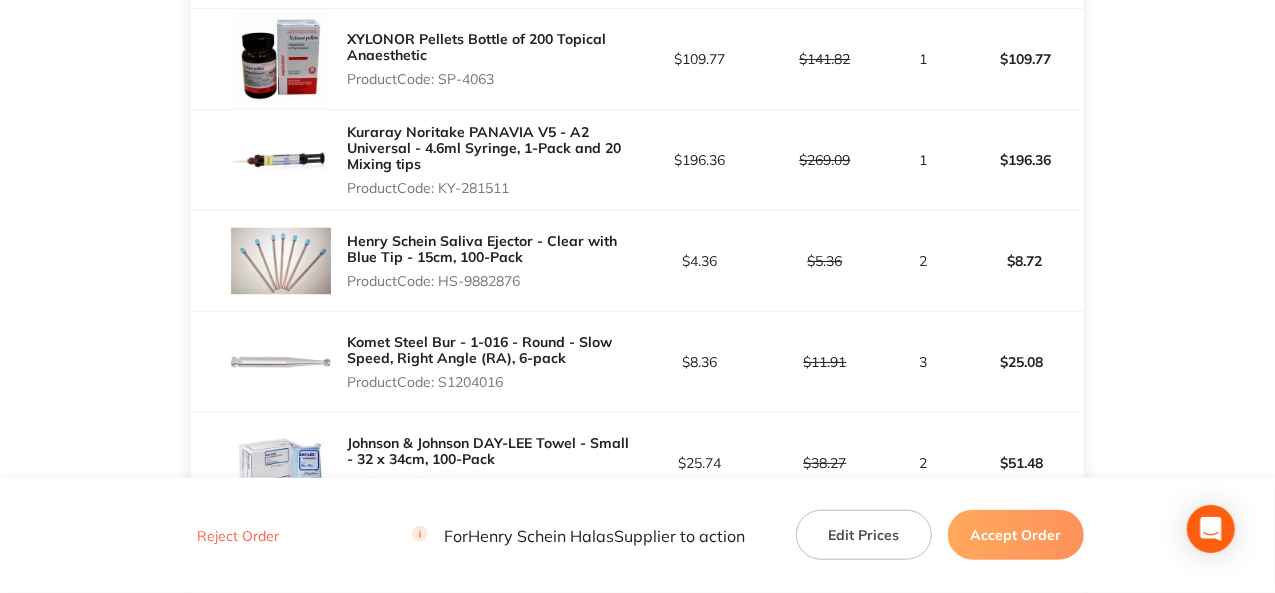 scroll, scrollTop: 800, scrollLeft: 0, axis: vertical 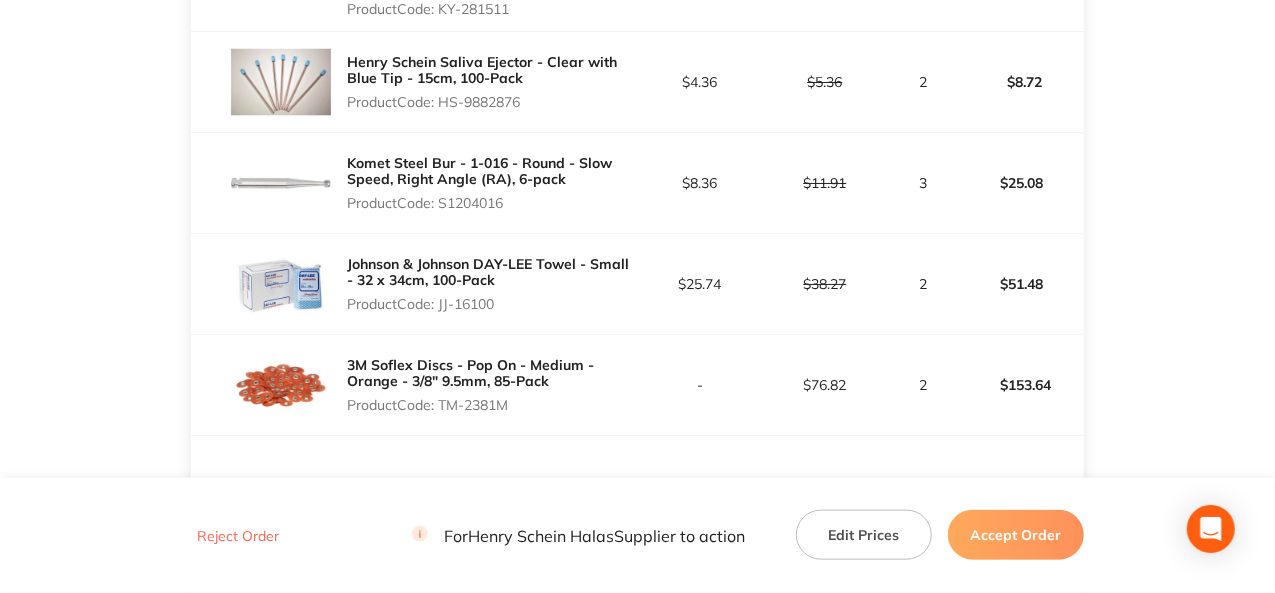 drag, startPoint x: 510, startPoint y: 205, endPoint x: 444, endPoint y: 206, distance: 66.007576 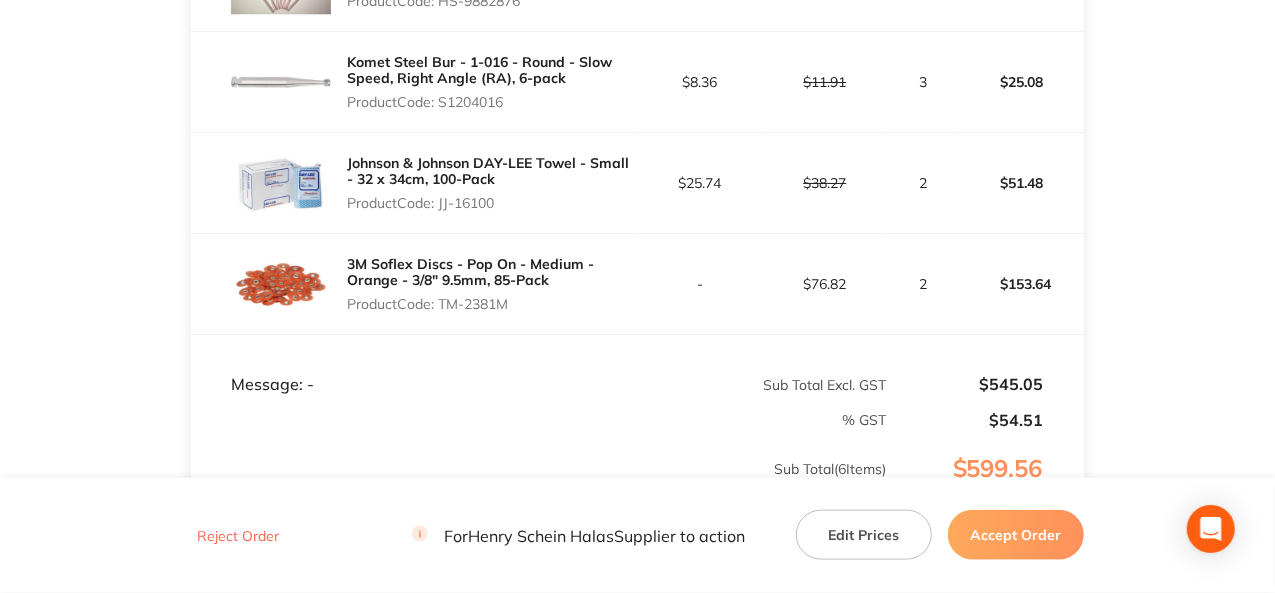 scroll, scrollTop: 1000, scrollLeft: 0, axis: vertical 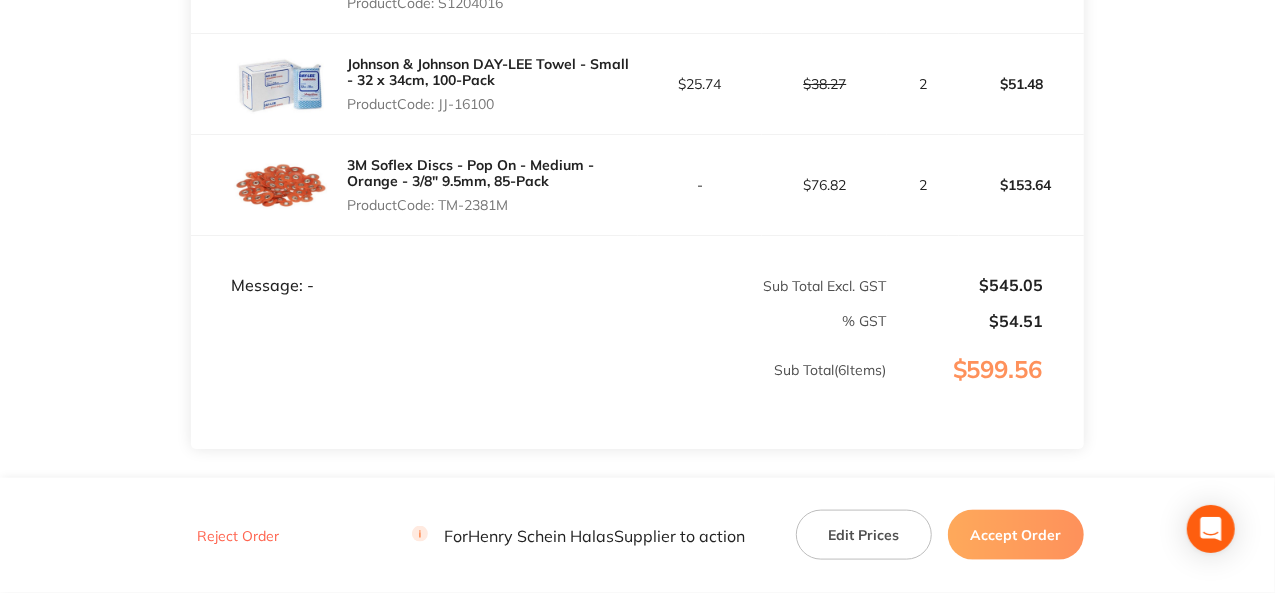 drag, startPoint x: 514, startPoint y: 209, endPoint x: 445, endPoint y: 205, distance: 69.115845 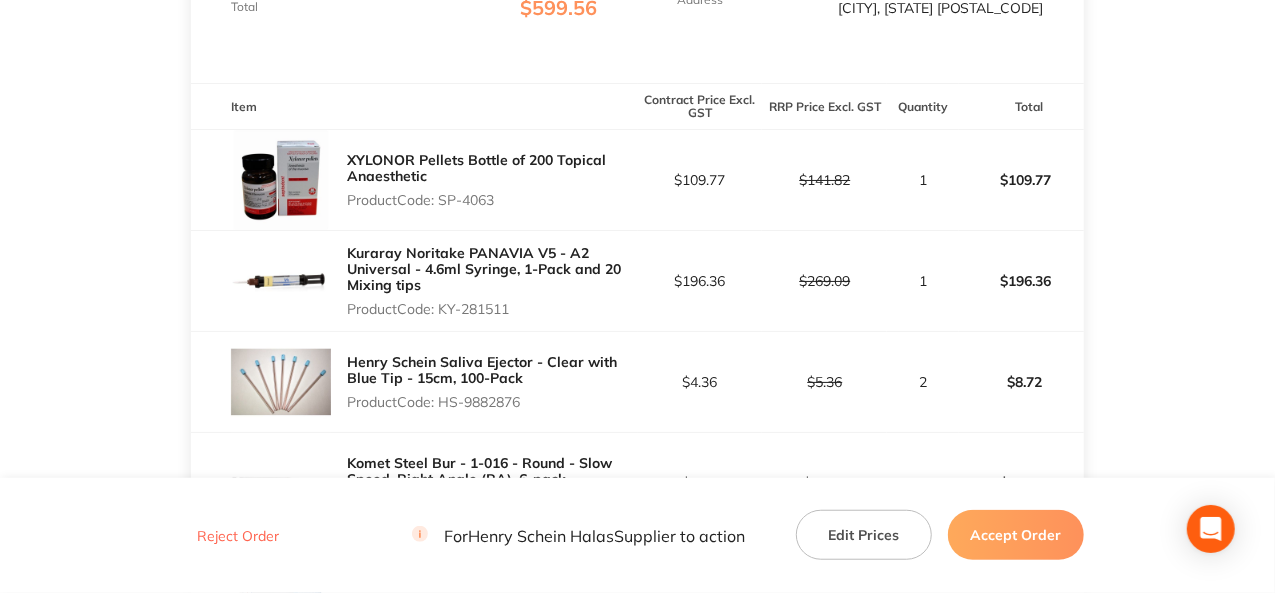 scroll, scrollTop: 0, scrollLeft: 0, axis: both 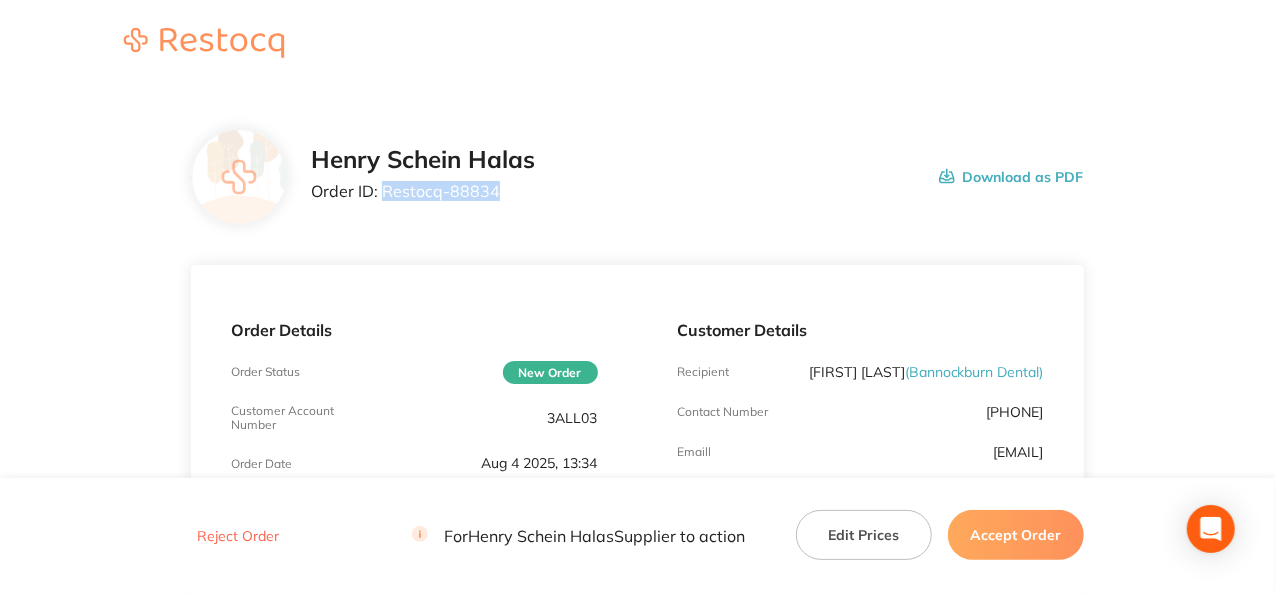 drag, startPoint x: 498, startPoint y: 191, endPoint x: 382, endPoint y: 197, distance: 116.15507 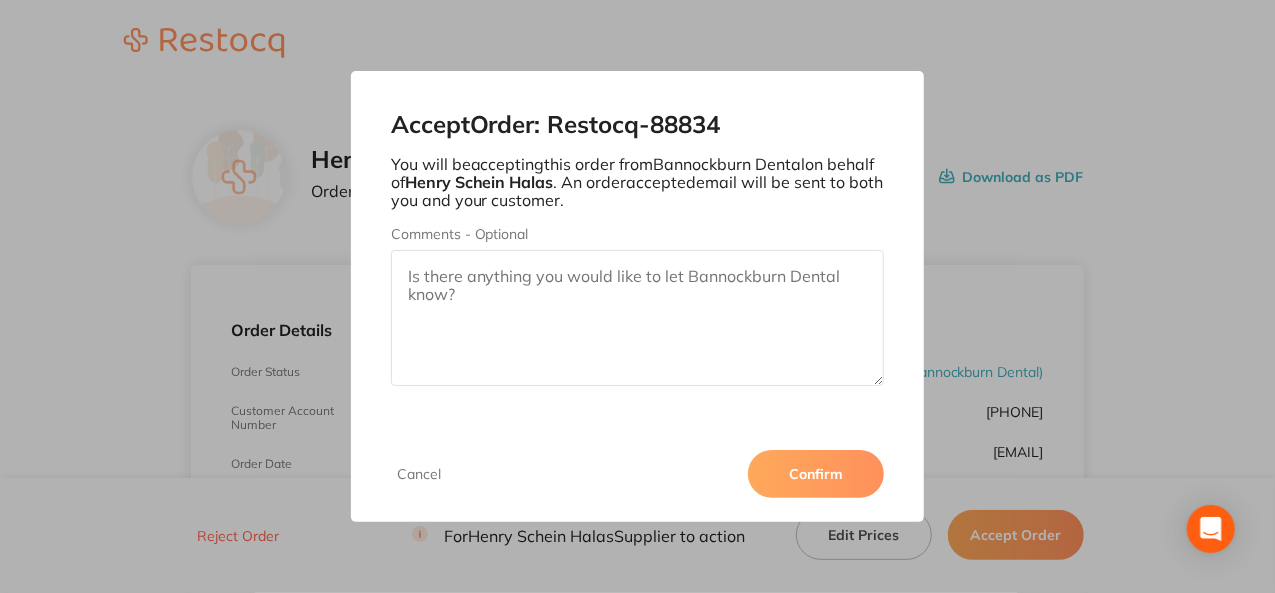 click on "Confirm" at bounding box center [816, 474] 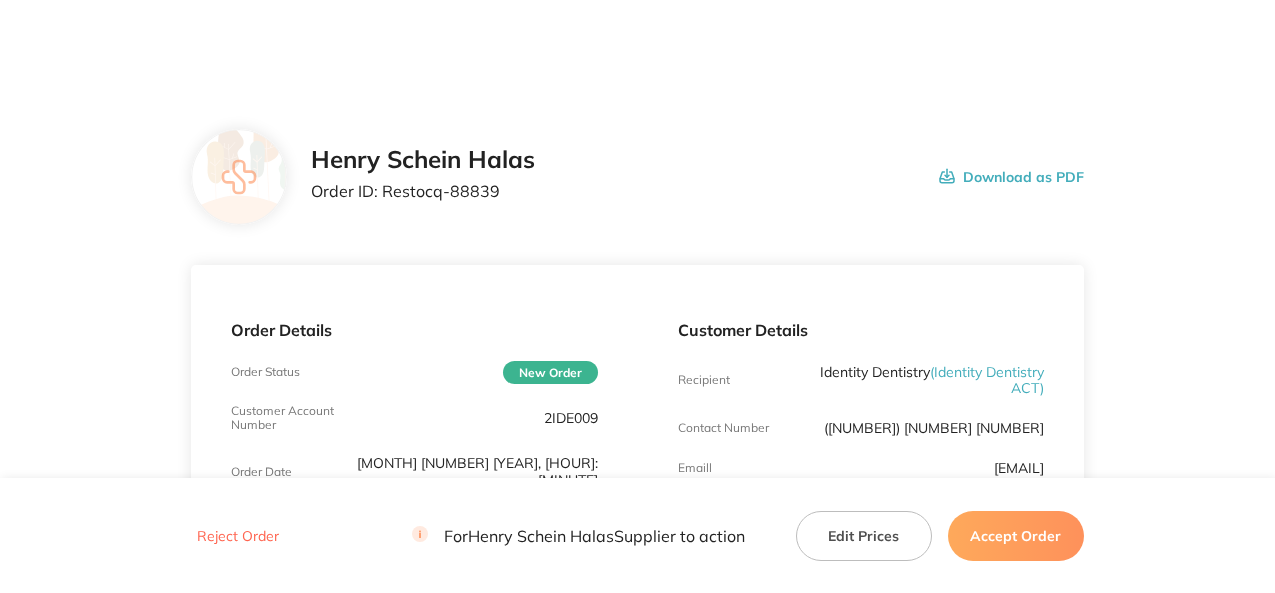scroll, scrollTop: 0, scrollLeft: 0, axis: both 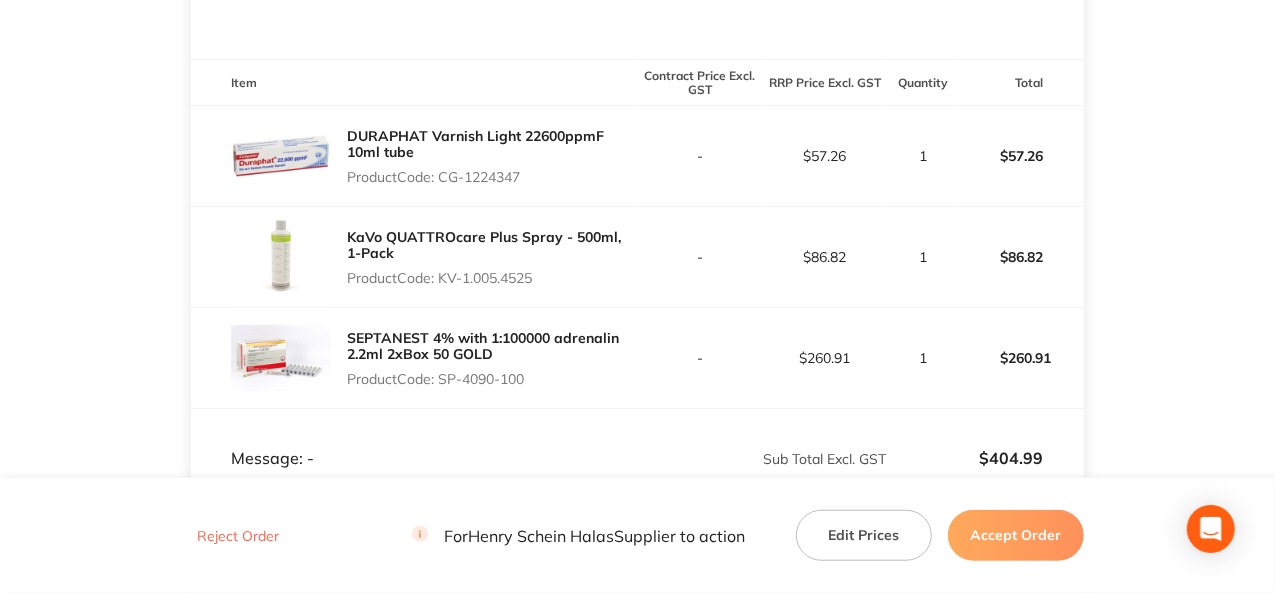 drag, startPoint x: 528, startPoint y: 173, endPoint x: 442, endPoint y: 175, distance: 86.023254 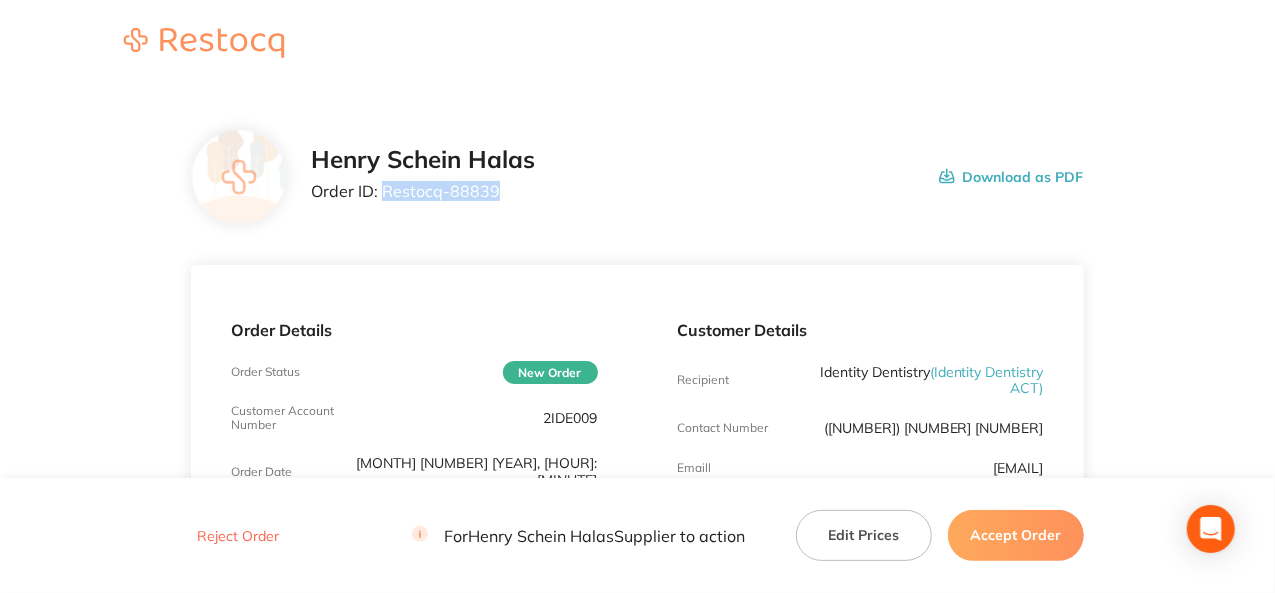 drag, startPoint x: 496, startPoint y: 193, endPoint x: 382, endPoint y: 186, distance: 114.21471 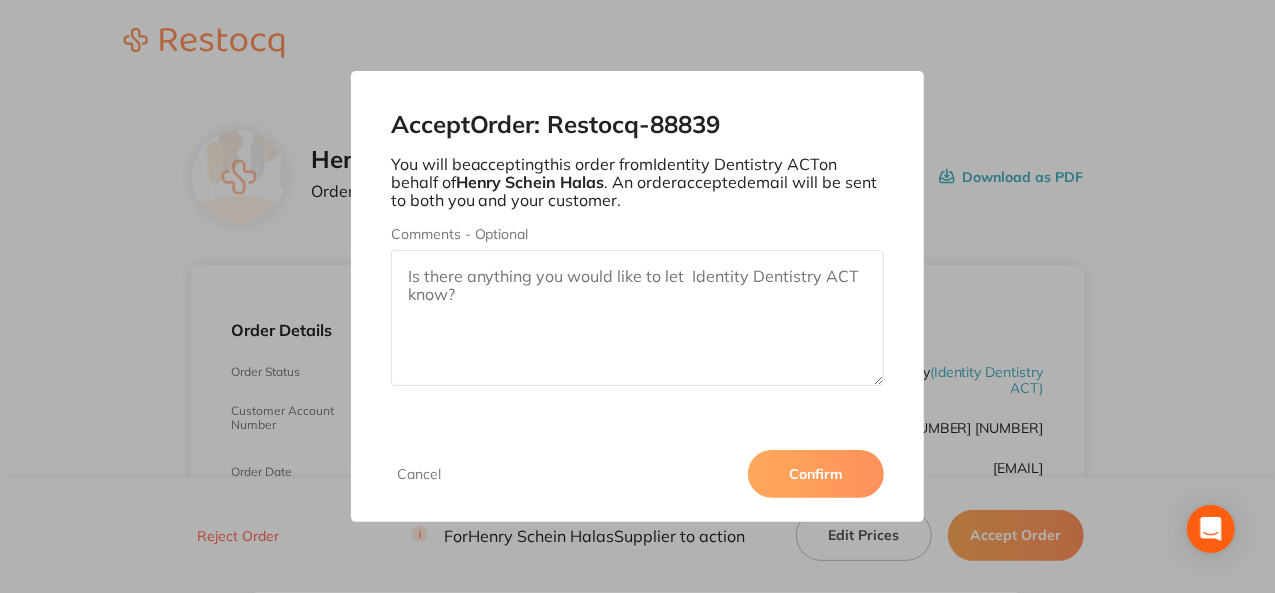 click on "Confirm" at bounding box center (816, 474) 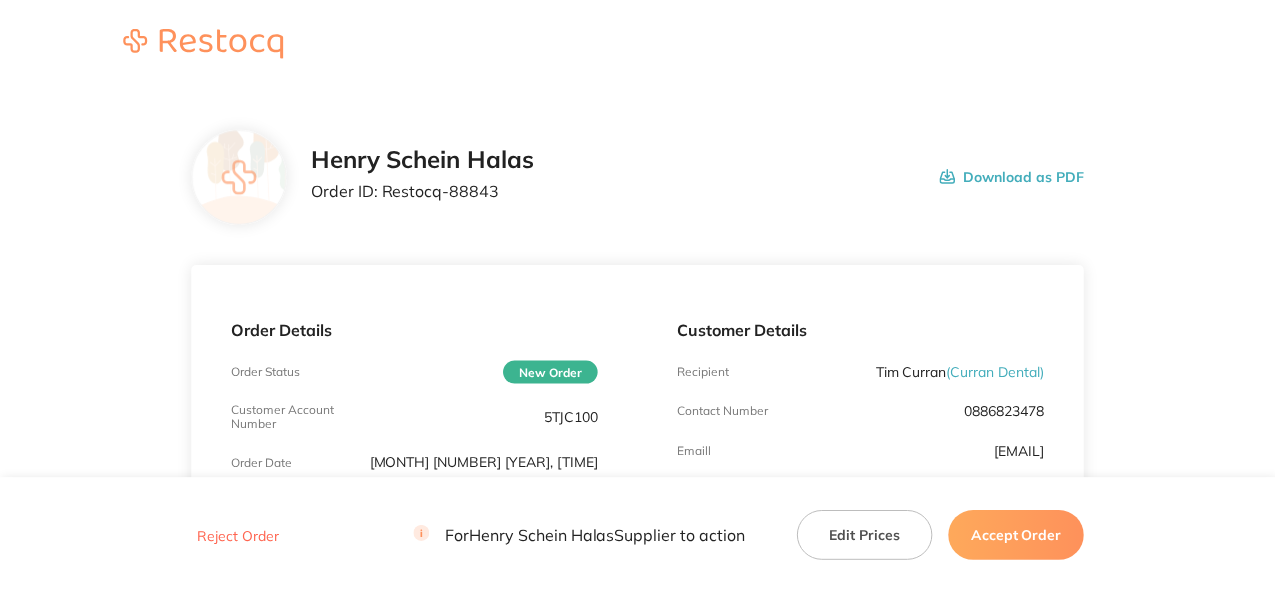 scroll, scrollTop: 0, scrollLeft: 0, axis: both 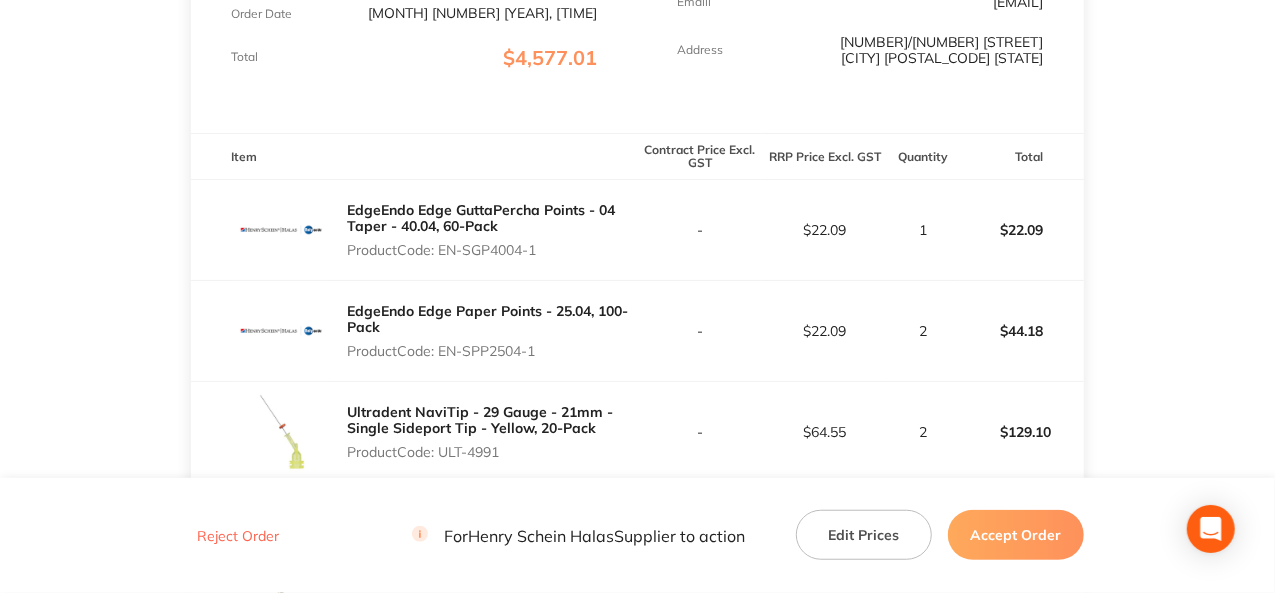 drag, startPoint x: 545, startPoint y: 249, endPoint x: 444, endPoint y: 251, distance: 101.0198 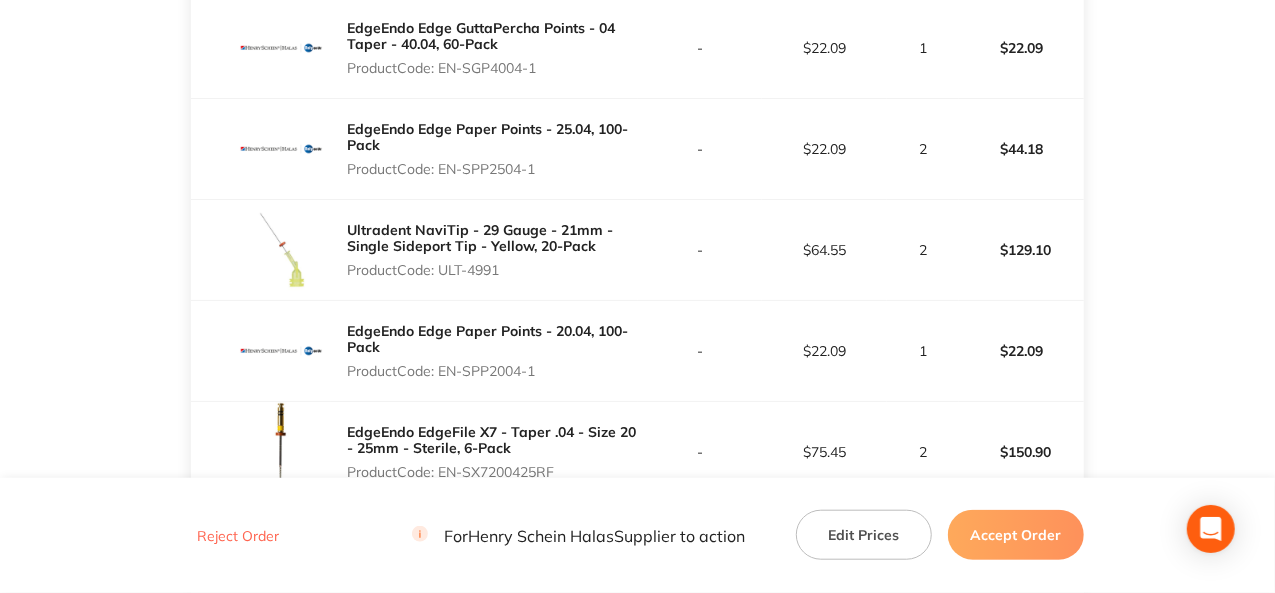 scroll, scrollTop: 650, scrollLeft: 0, axis: vertical 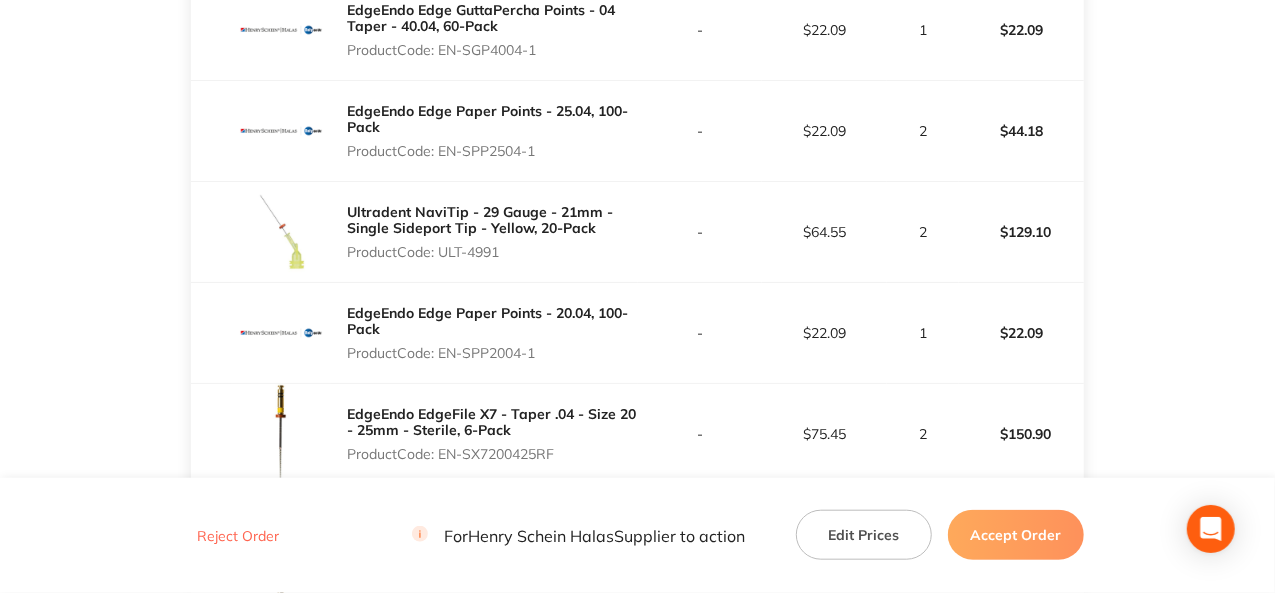 drag, startPoint x: 502, startPoint y: 253, endPoint x: 442, endPoint y: 251, distance: 60.033325 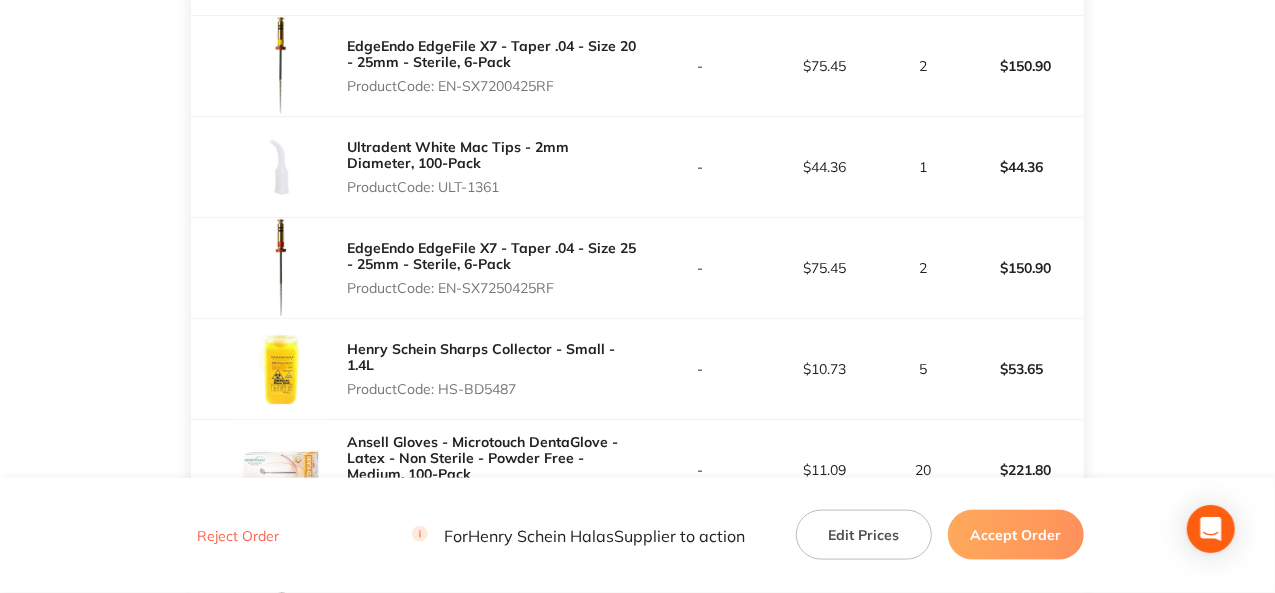 scroll, scrollTop: 1050, scrollLeft: 0, axis: vertical 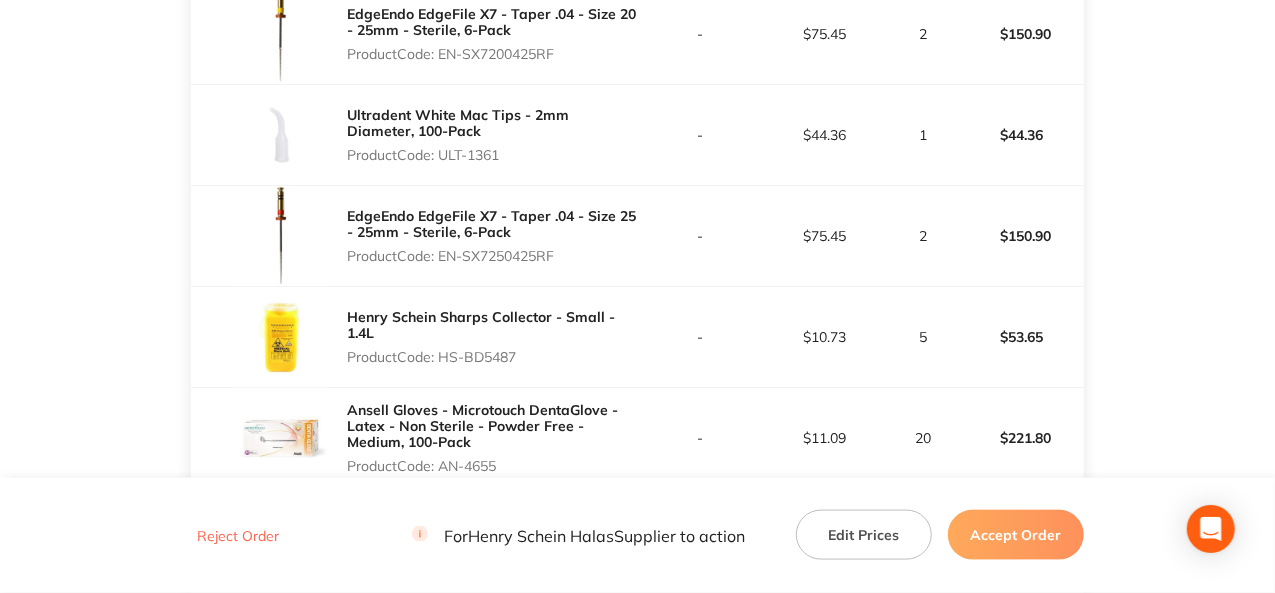drag, startPoint x: 558, startPoint y: 55, endPoint x: 444, endPoint y: 43, distance: 114.62984 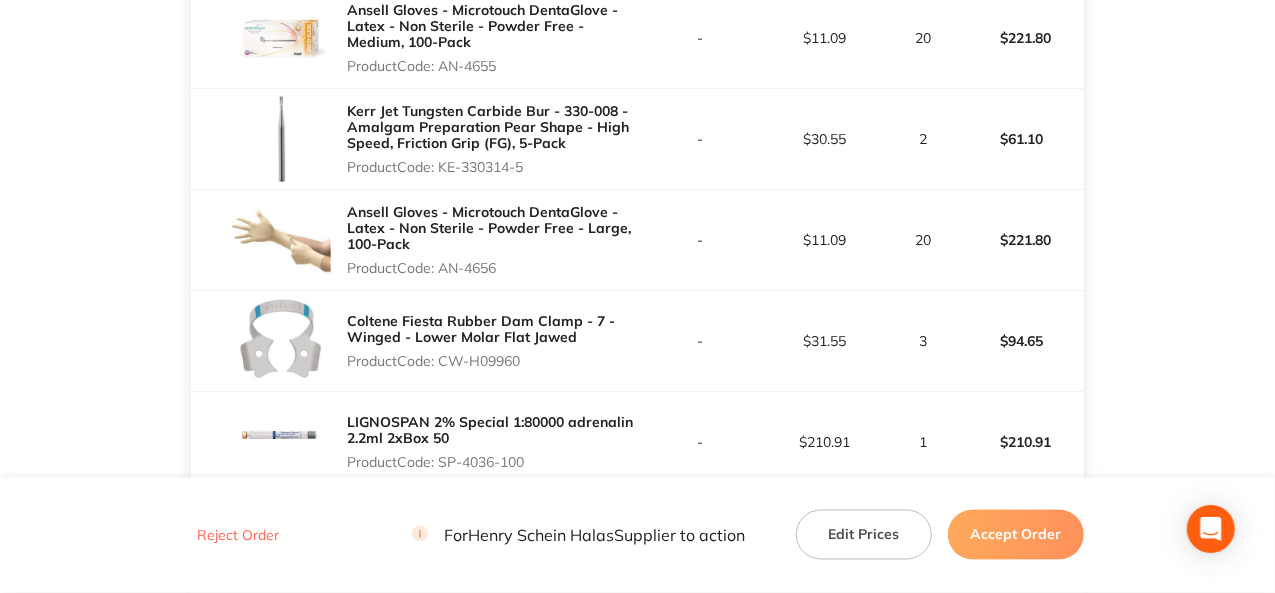 scroll, scrollTop: 1350, scrollLeft: 0, axis: vertical 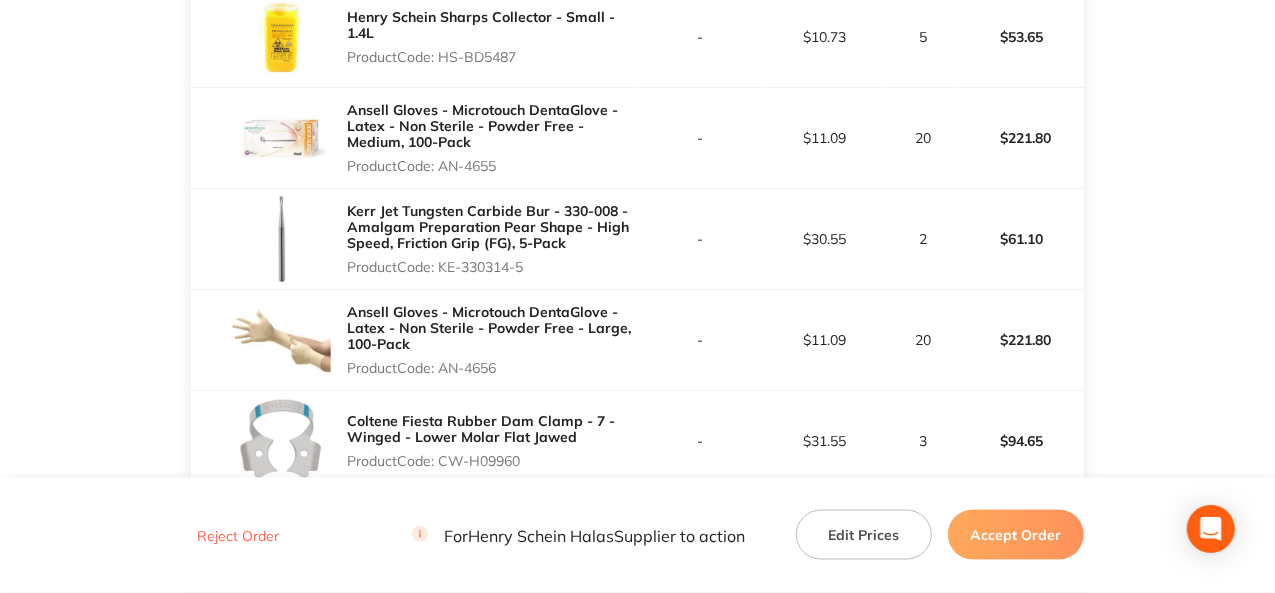 drag, startPoint x: 502, startPoint y: 165, endPoint x: 444, endPoint y: 169, distance: 58.137768 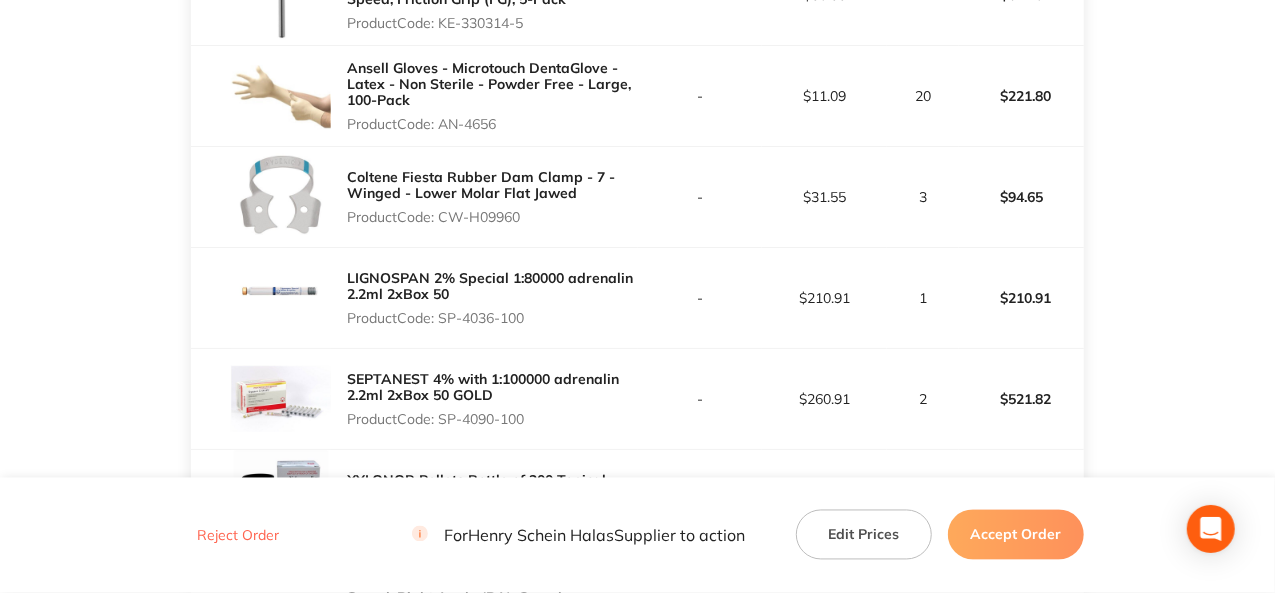 scroll, scrollTop: 1650, scrollLeft: 0, axis: vertical 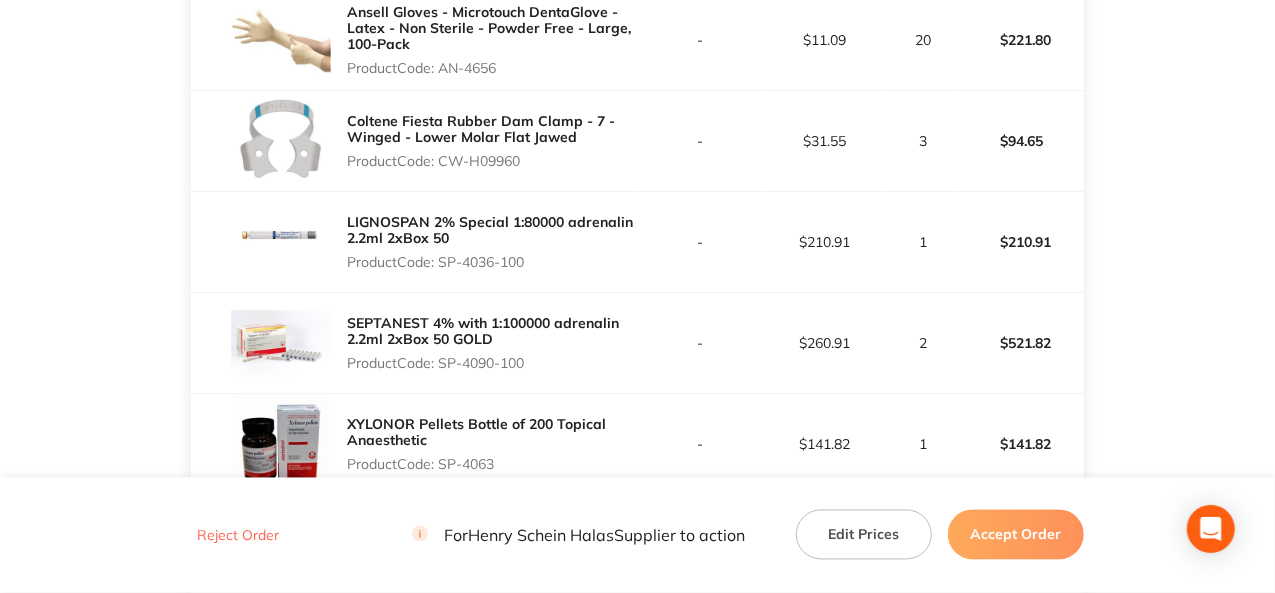 drag, startPoint x: 524, startPoint y: 160, endPoint x: 443, endPoint y: 159, distance: 81.00617 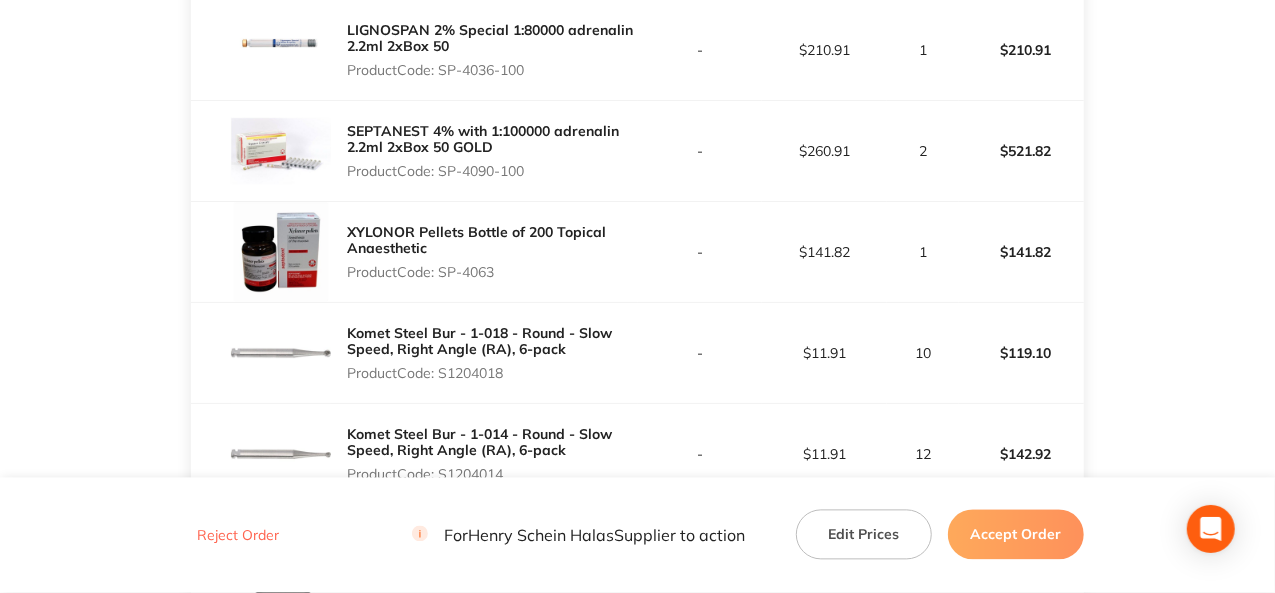 scroll, scrollTop: 1850, scrollLeft: 0, axis: vertical 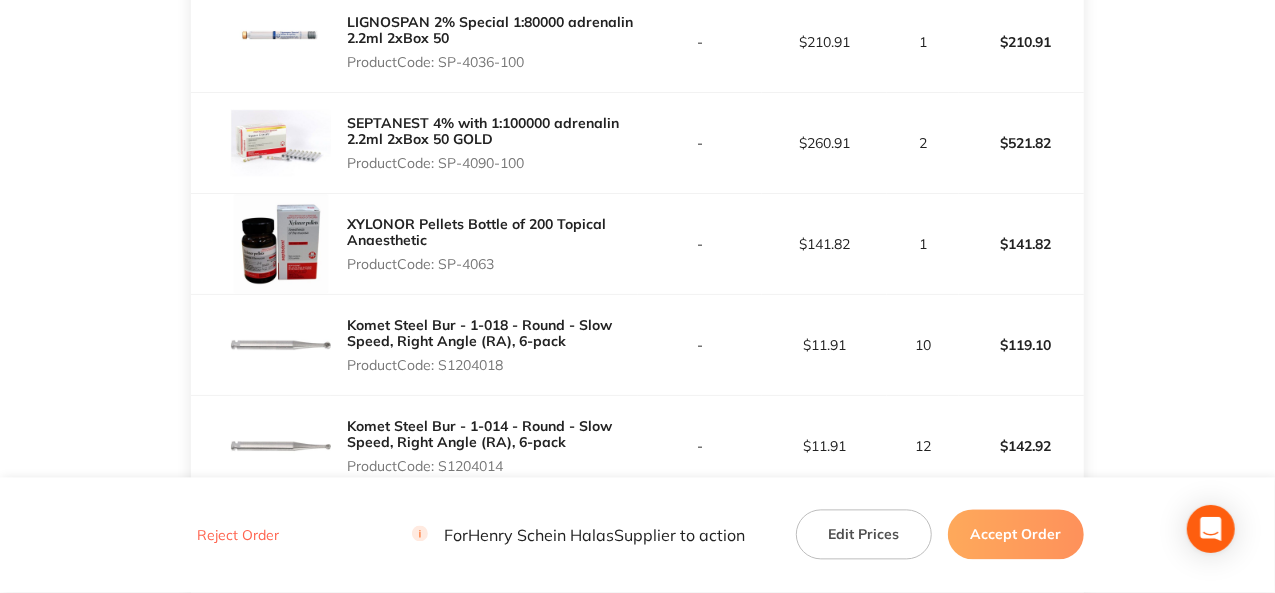drag, startPoint x: 495, startPoint y: 262, endPoint x: 442, endPoint y: 255, distance: 53.460266 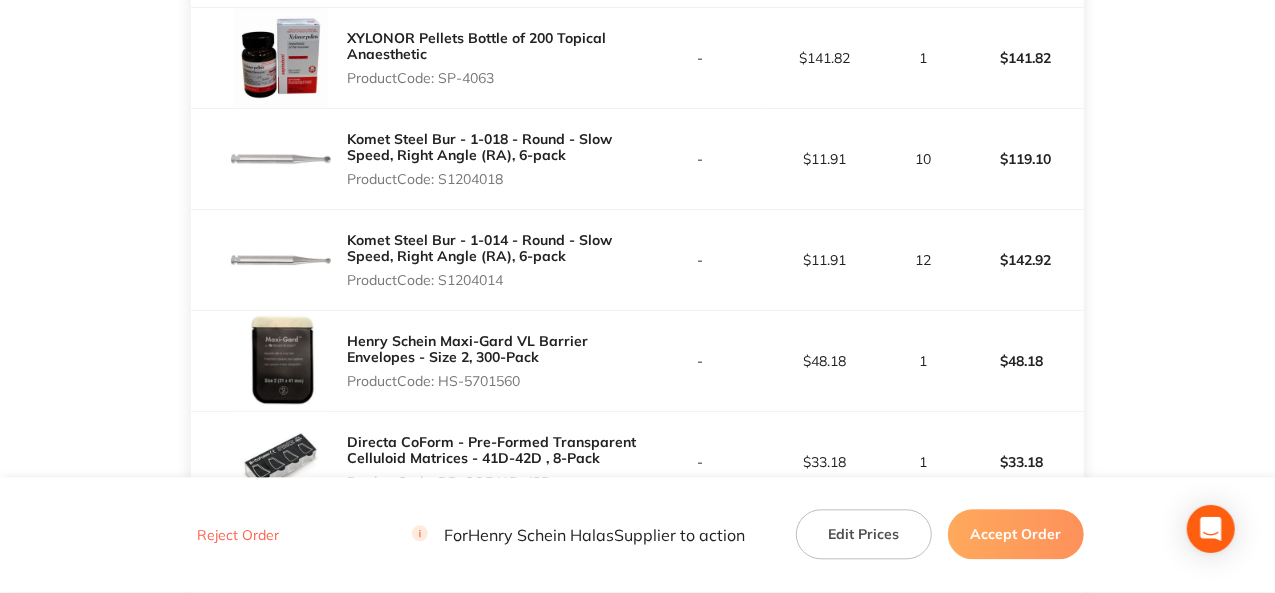 scroll, scrollTop: 2050, scrollLeft: 0, axis: vertical 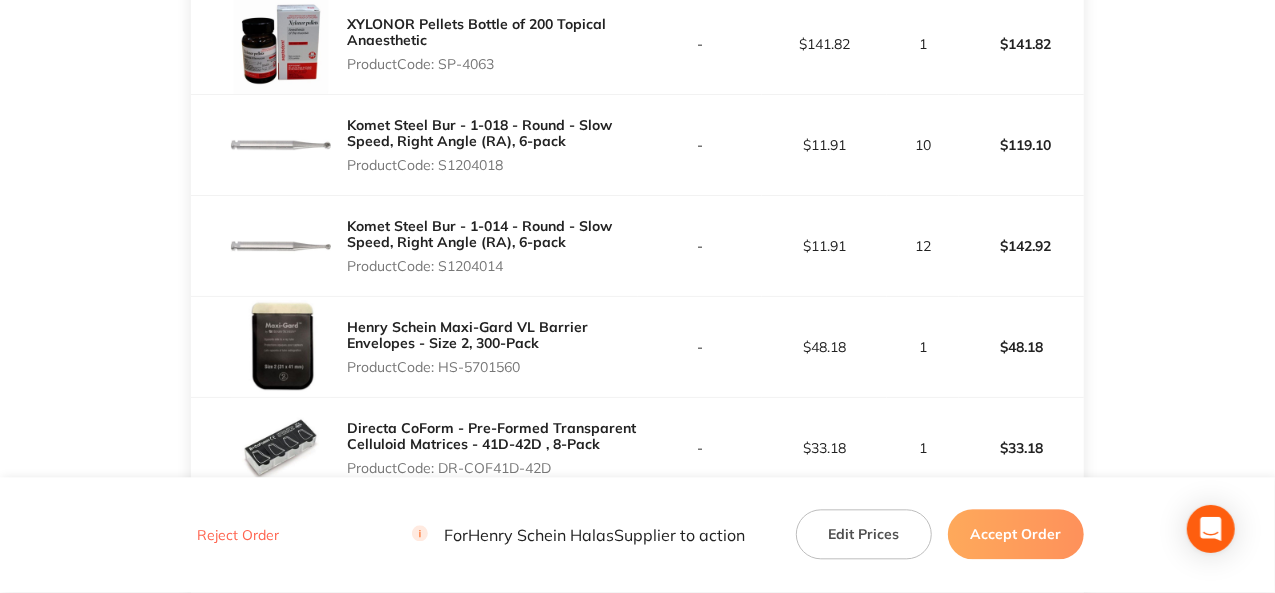drag, startPoint x: 507, startPoint y: 163, endPoint x: 442, endPoint y: 158, distance: 65.192024 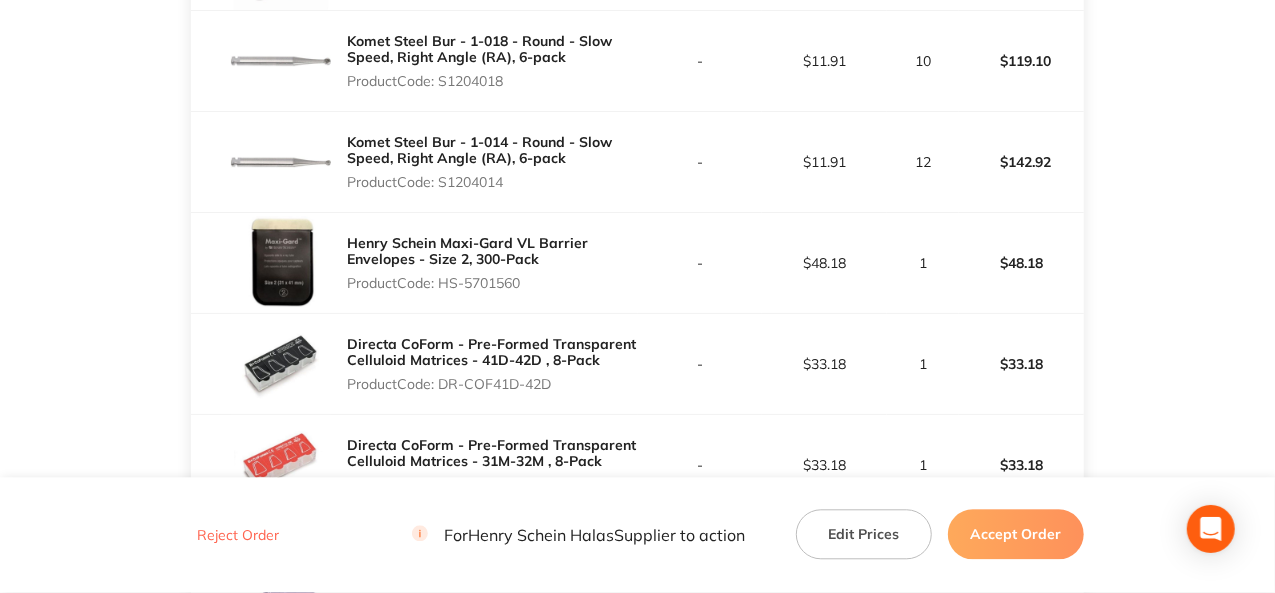 scroll, scrollTop: 2250, scrollLeft: 0, axis: vertical 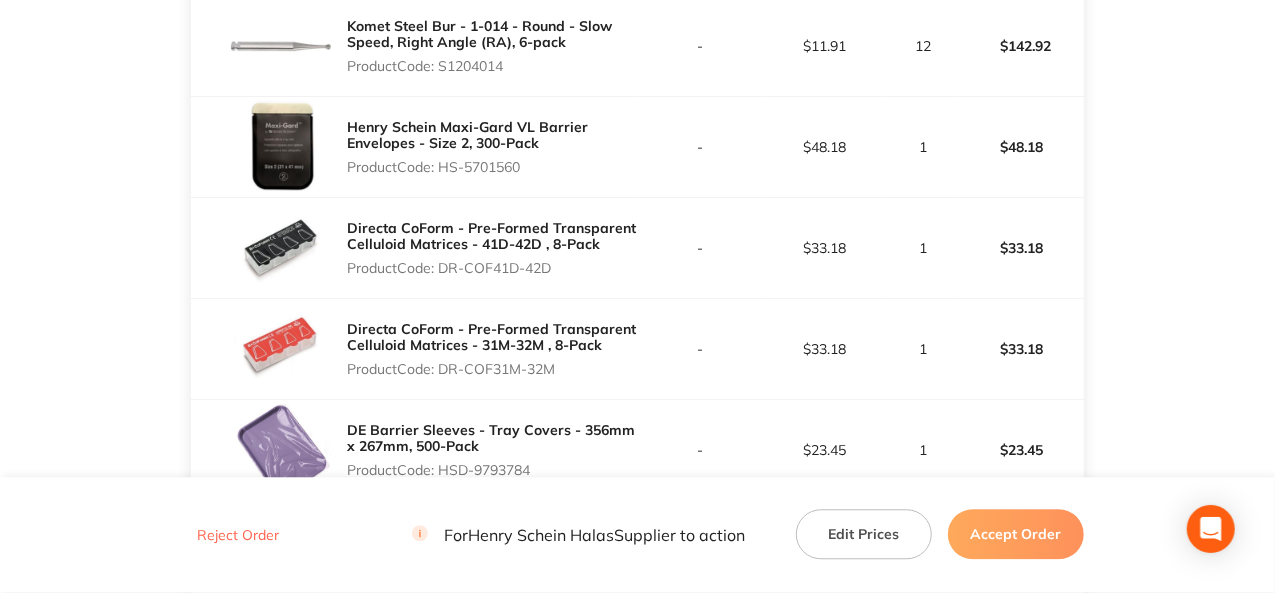 drag, startPoint x: 557, startPoint y: 365, endPoint x: 446, endPoint y: 364, distance: 111.0045 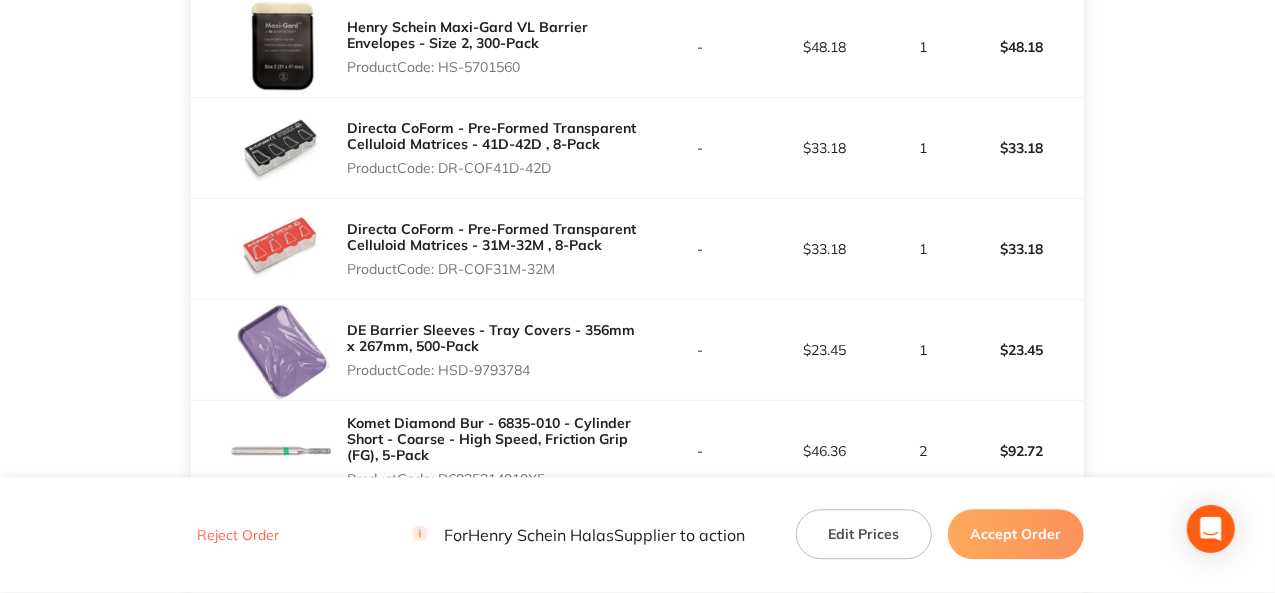 scroll, scrollTop: 2450, scrollLeft: 0, axis: vertical 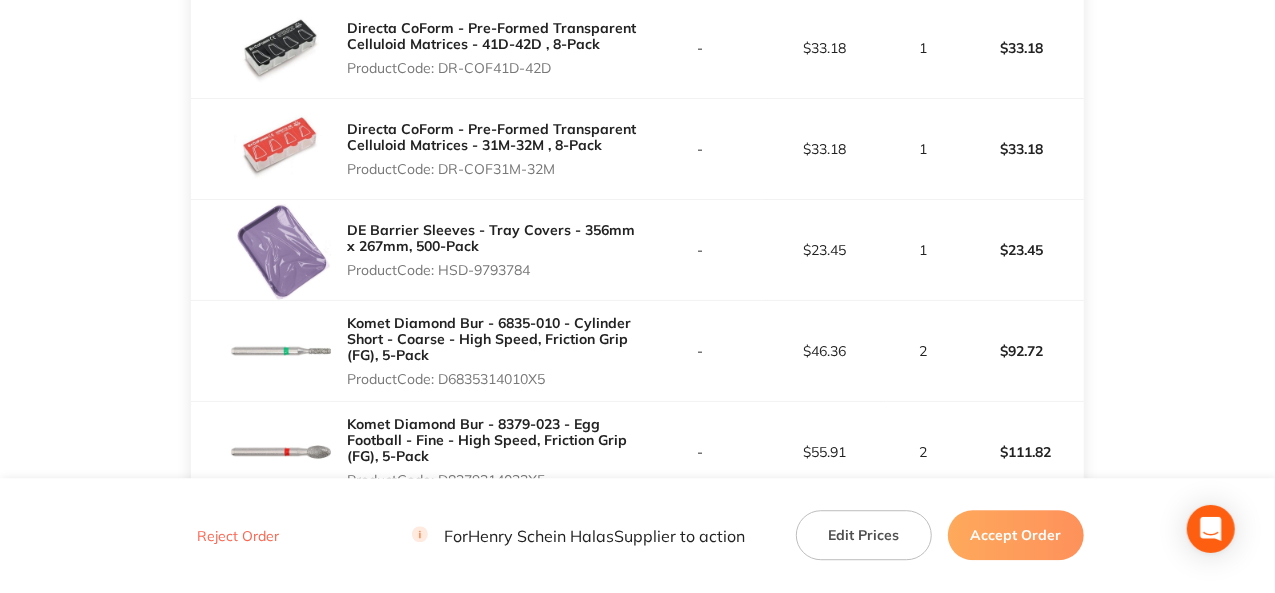 drag, startPoint x: 536, startPoint y: 264, endPoint x: 440, endPoint y: 262, distance: 96.02083 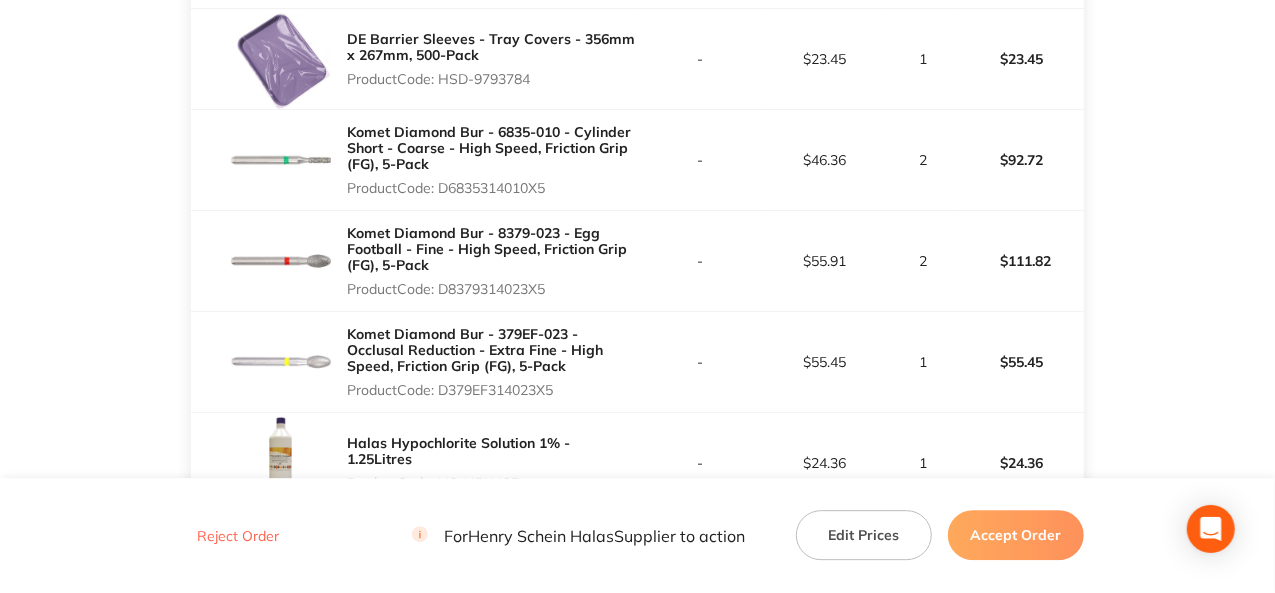 scroll, scrollTop: 2650, scrollLeft: 0, axis: vertical 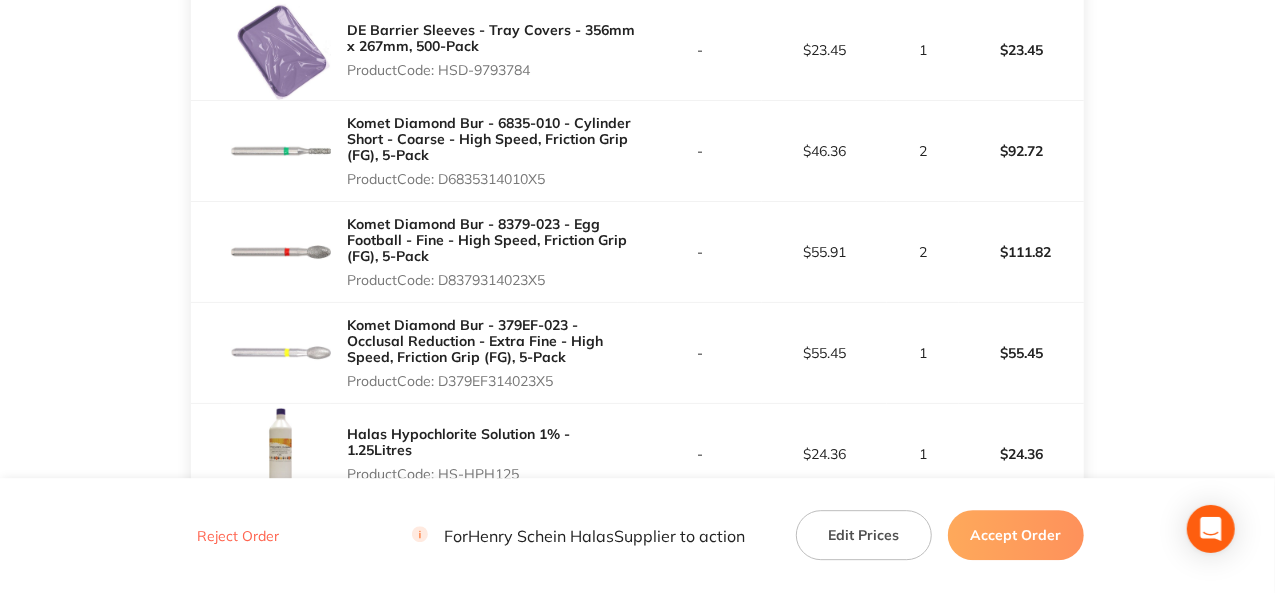 drag, startPoint x: 554, startPoint y: 275, endPoint x: 444, endPoint y: 276, distance: 110.00455 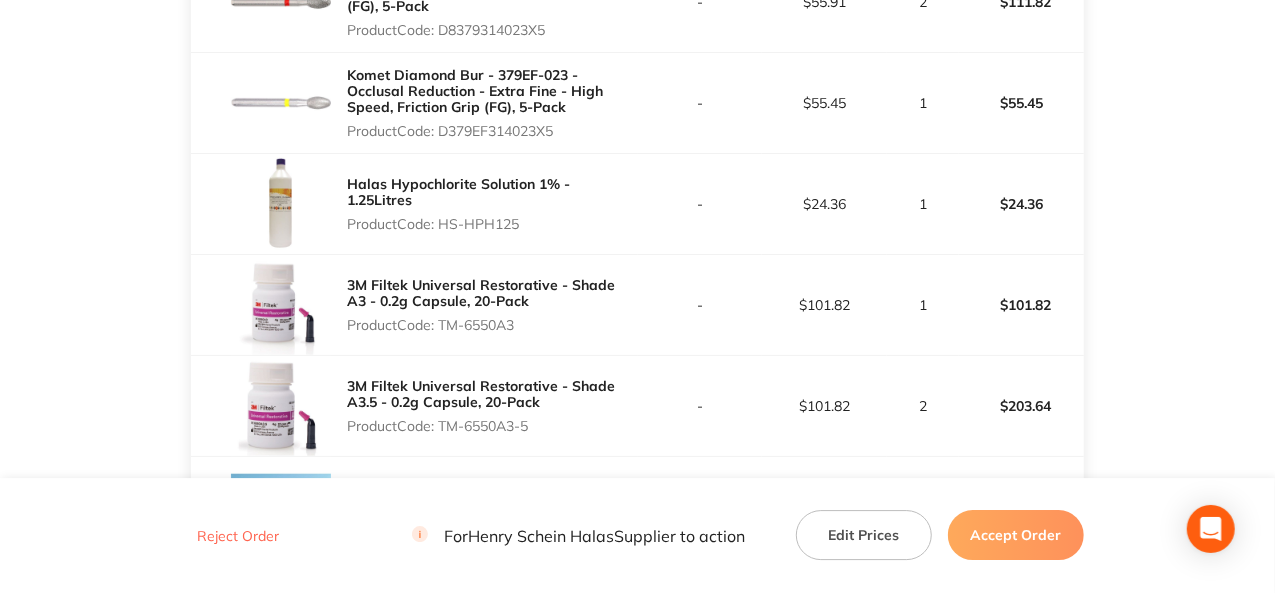 scroll, scrollTop: 2850, scrollLeft: 0, axis: vertical 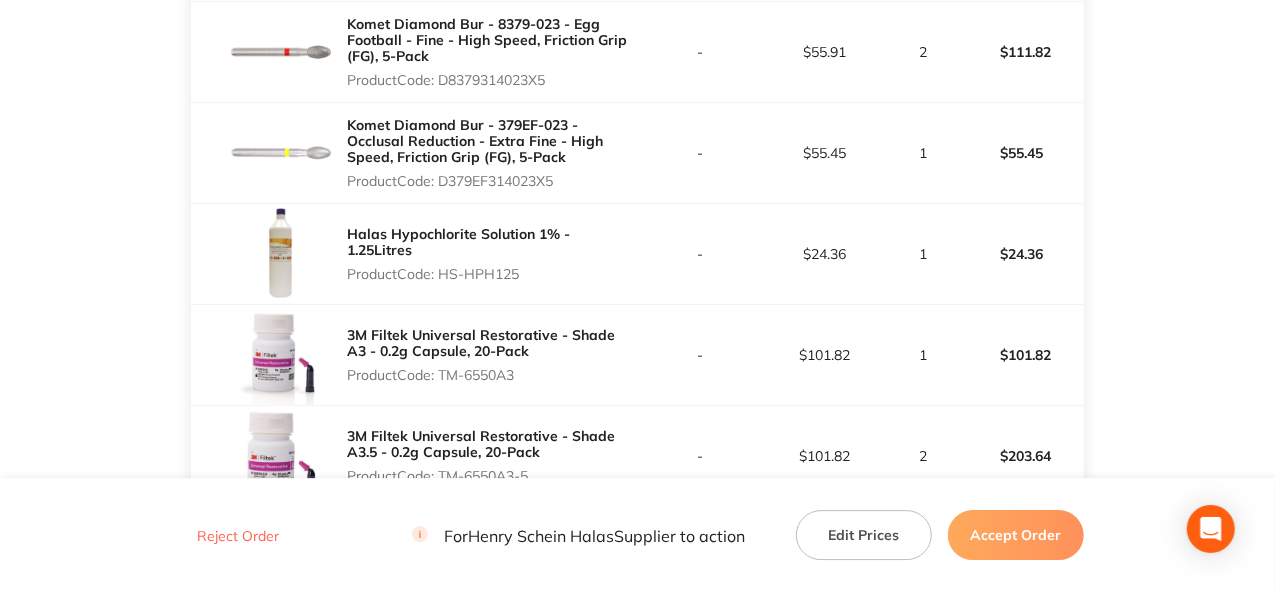 drag, startPoint x: 517, startPoint y: 369, endPoint x: 441, endPoint y: 369, distance: 76 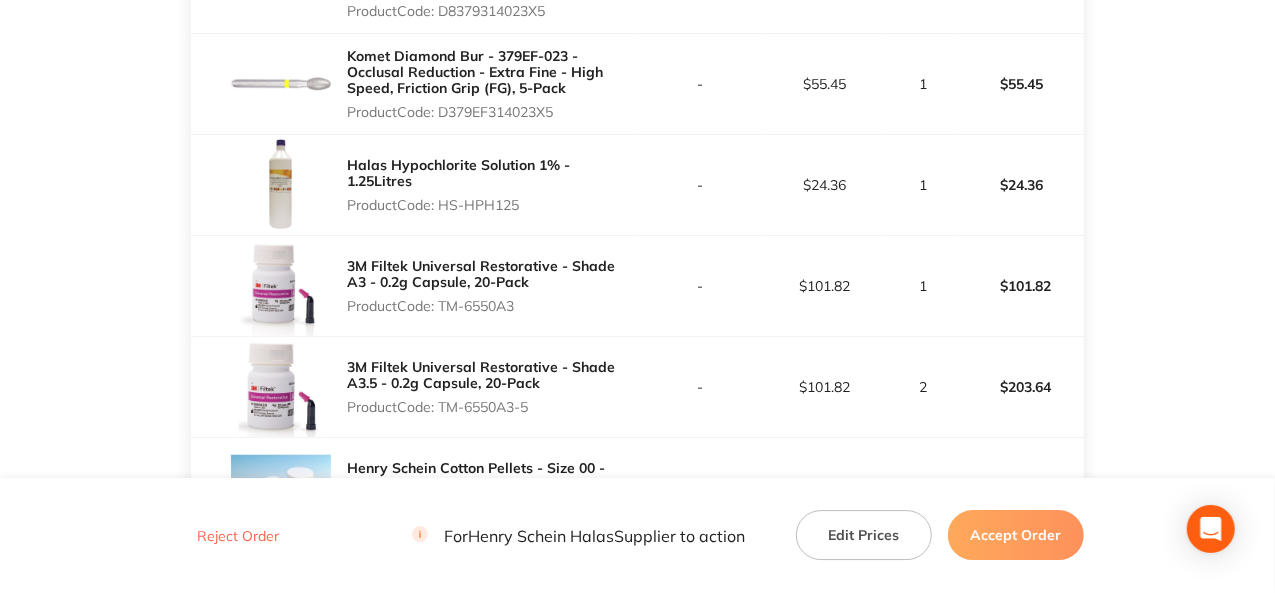 scroll, scrollTop: 2950, scrollLeft: 0, axis: vertical 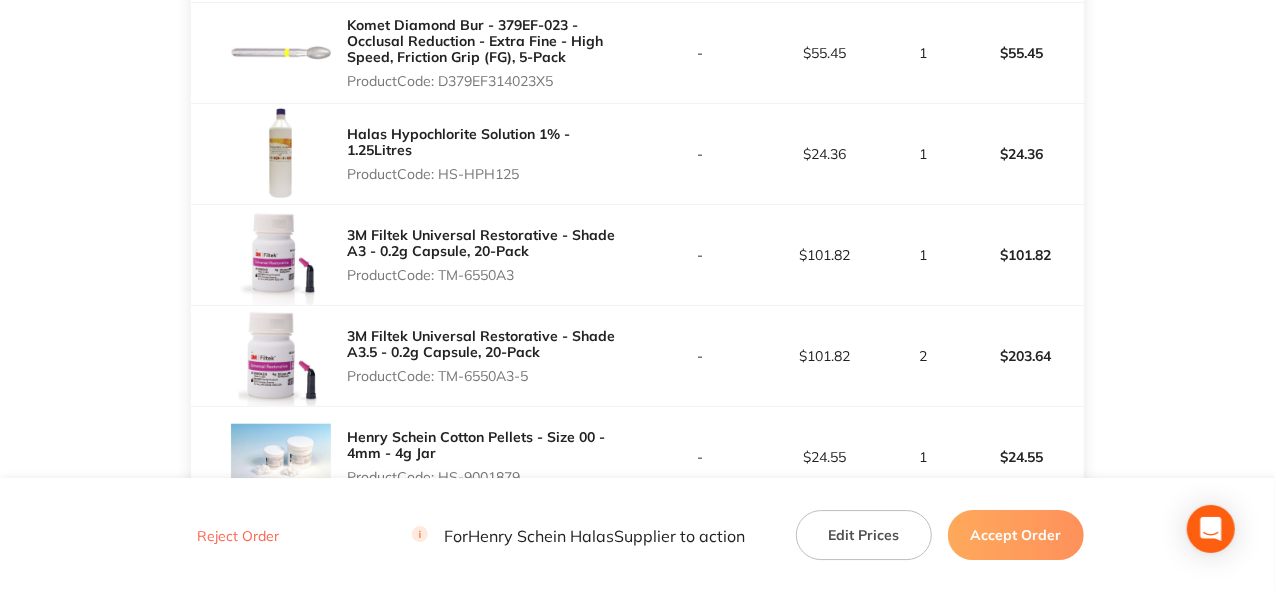 drag, startPoint x: 533, startPoint y: 370, endPoint x: 440, endPoint y: 359, distance: 93.64828 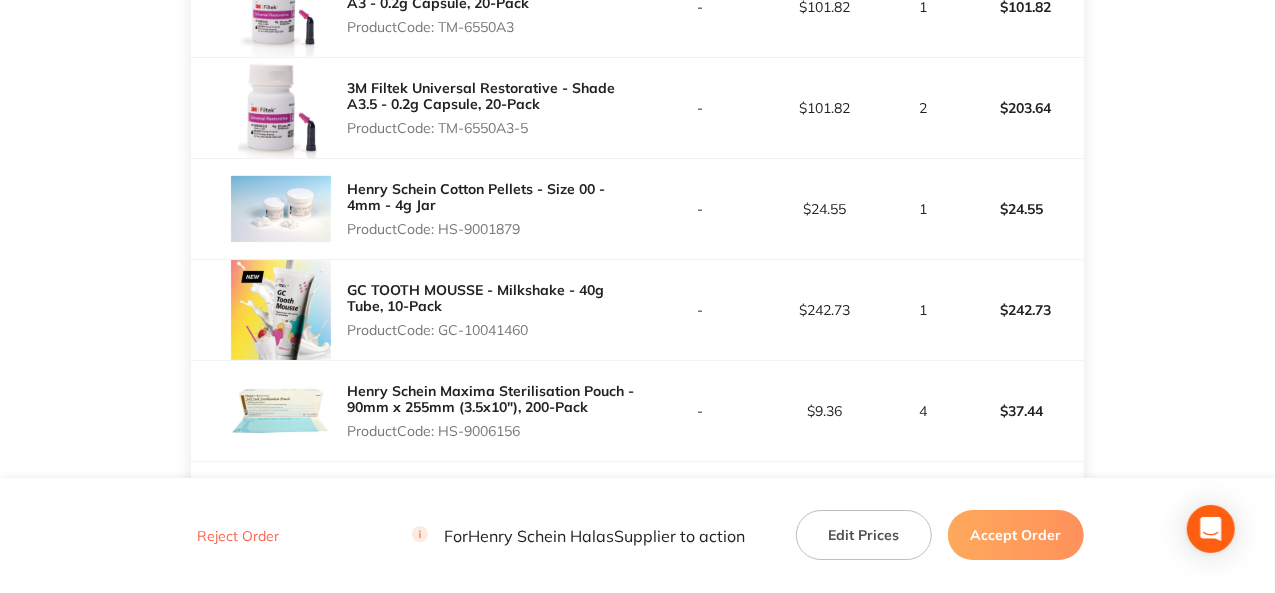 scroll, scrollTop: 3250, scrollLeft: 0, axis: vertical 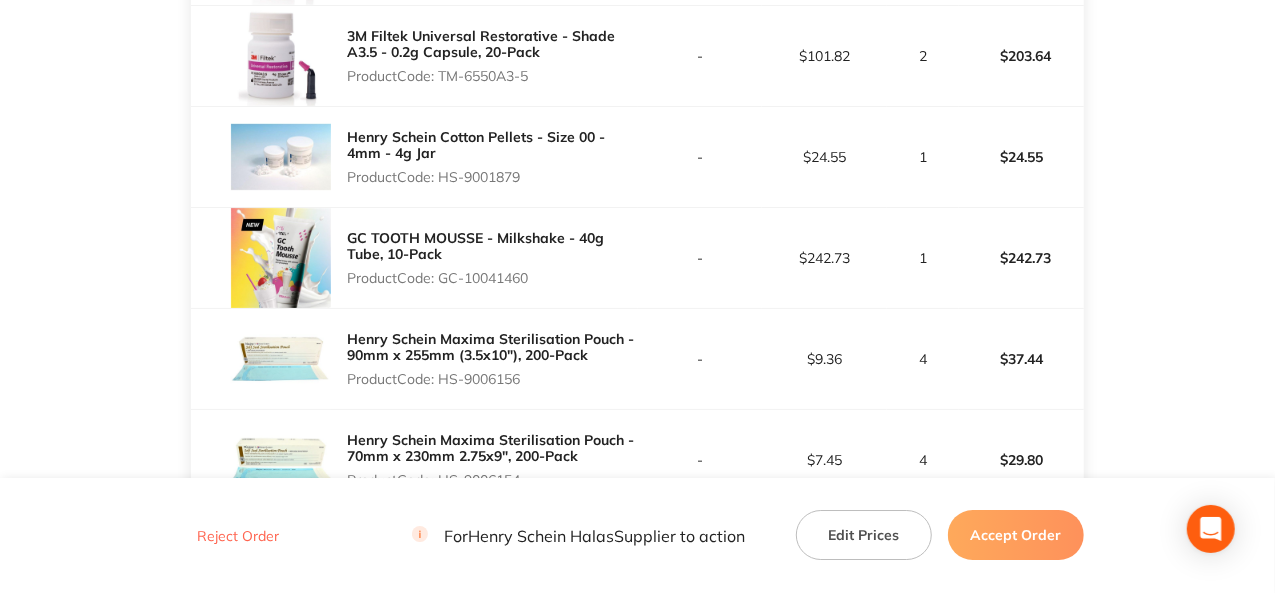 drag, startPoint x: 523, startPoint y: 172, endPoint x: 441, endPoint y: 171, distance: 82.006096 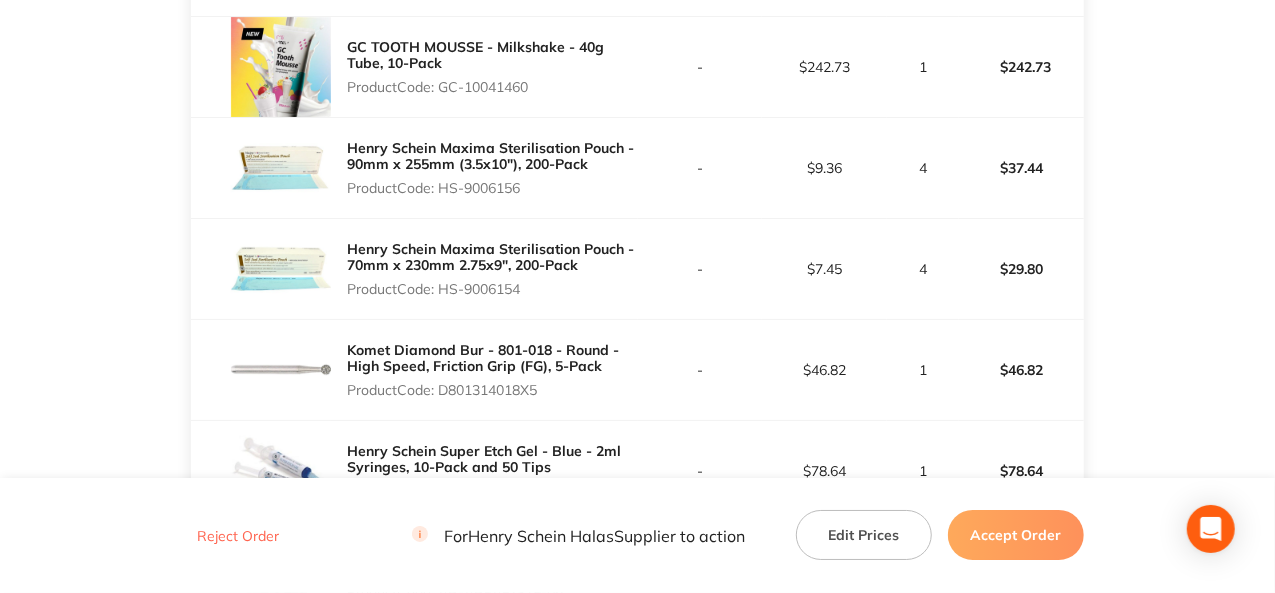 scroll, scrollTop: 3450, scrollLeft: 0, axis: vertical 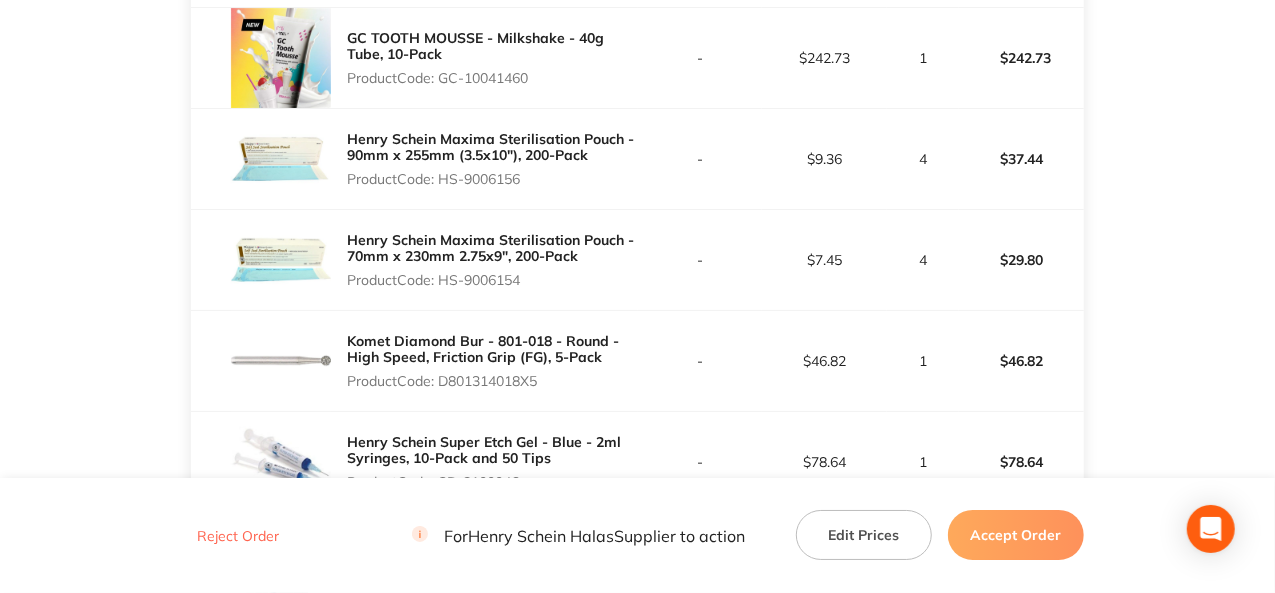 drag, startPoint x: 545, startPoint y: 376, endPoint x: 441, endPoint y: 373, distance: 104.04326 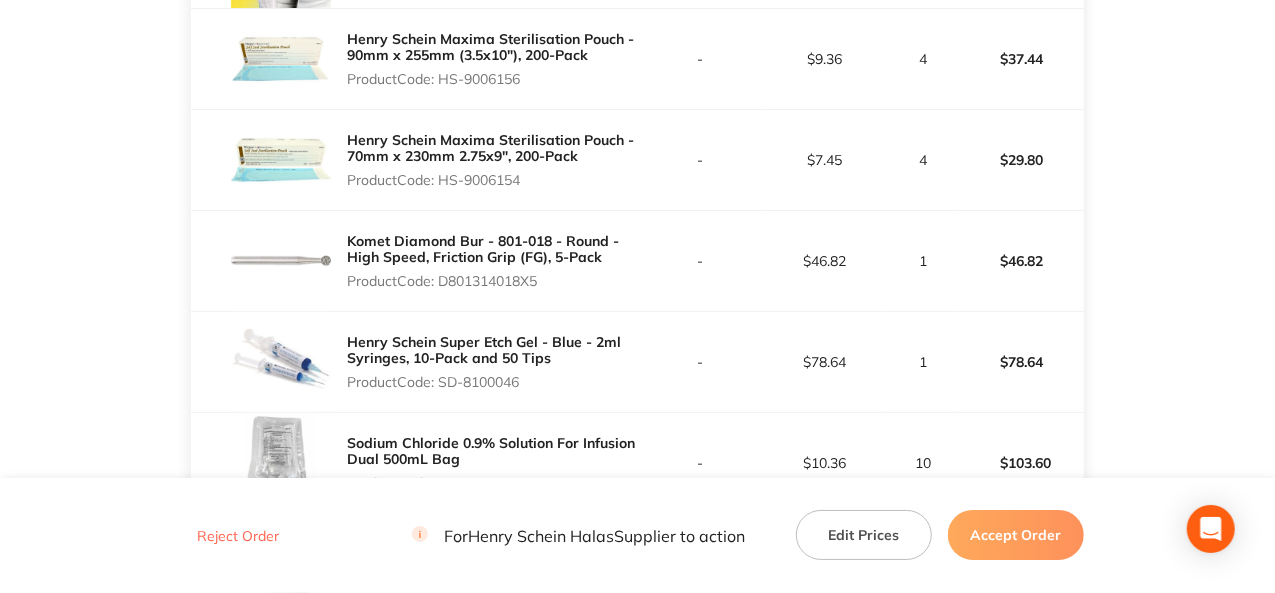 scroll, scrollTop: 3650, scrollLeft: 0, axis: vertical 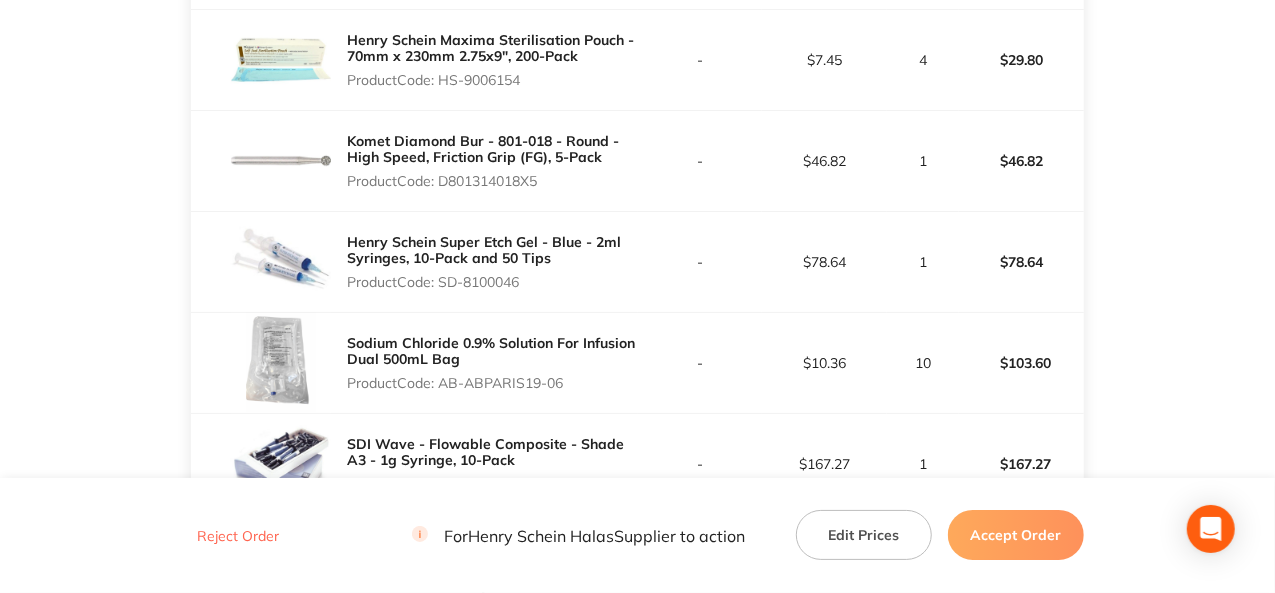 drag, startPoint x: 524, startPoint y: 271, endPoint x: 441, endPoint y: 271, distance: 83 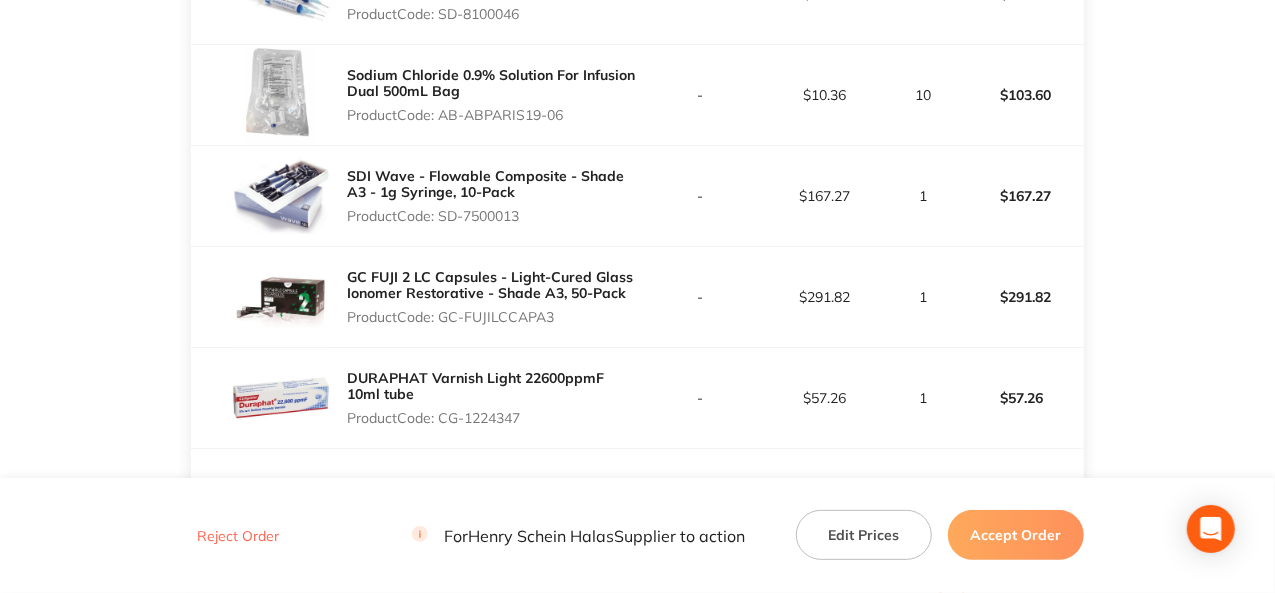 scroll, scrollTop: 3950, scrollLeft: 0, axis: vertical 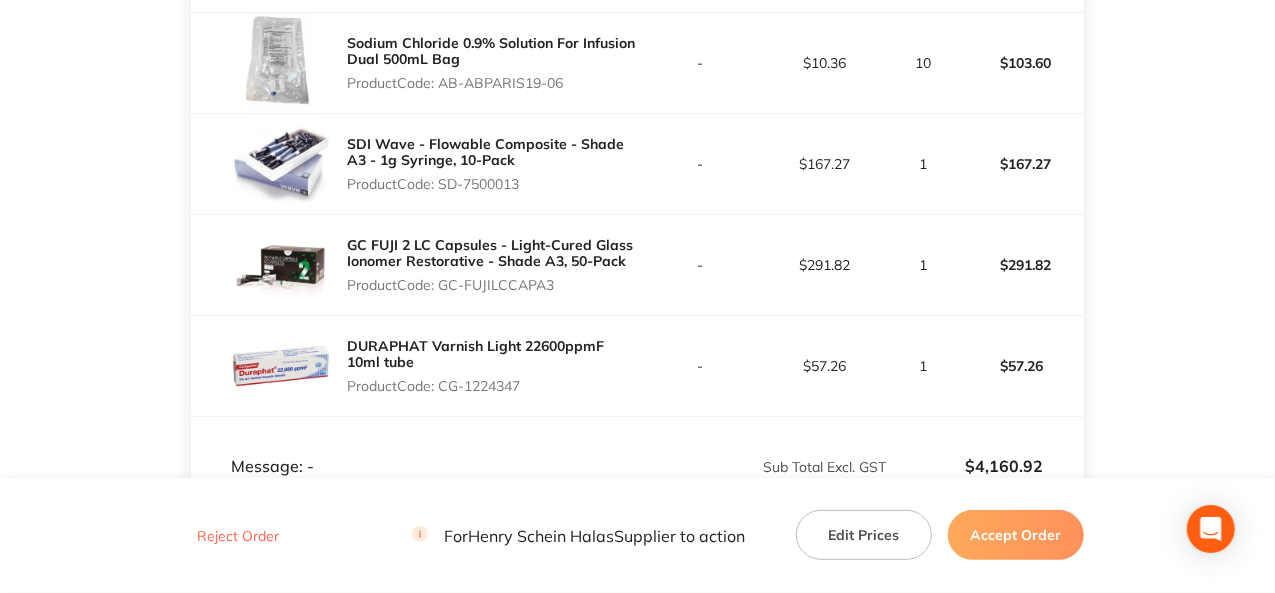 drag, startPoint x: 568, startPoint y: 75, endPoint x: 442, endPoint y: 76, distance: 126.00397 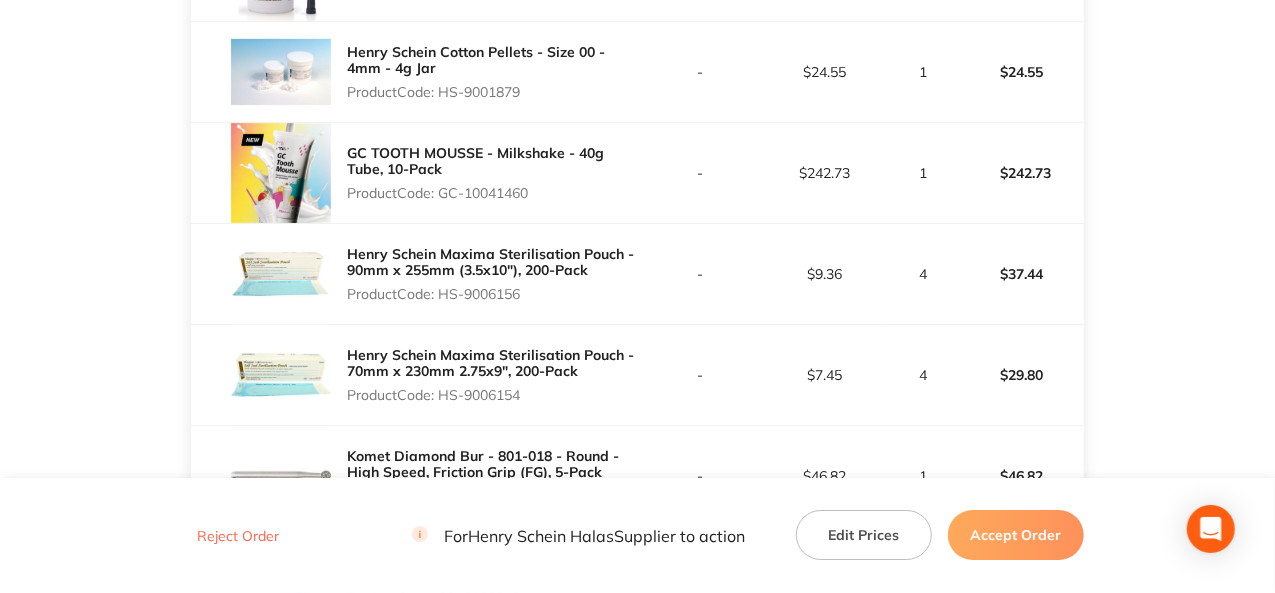 scroll, scrollTop: 2850, scrollLeft: 0, axis: vertical 